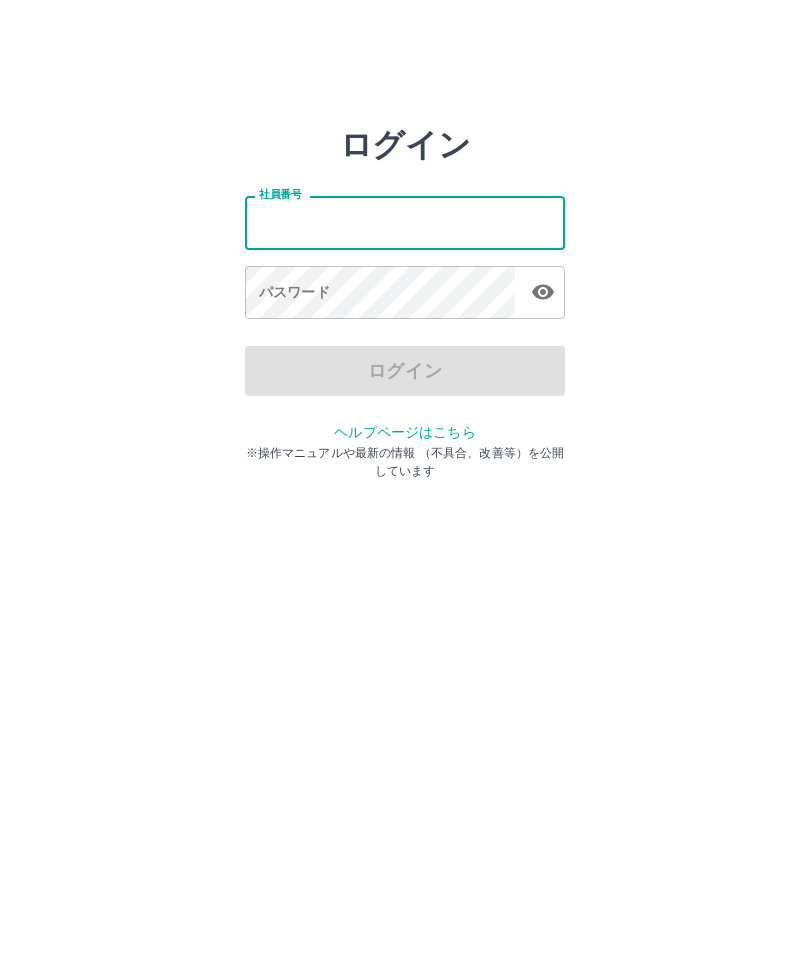 scroll, scrollTop: 0, scrollLeft: 0, axis: both 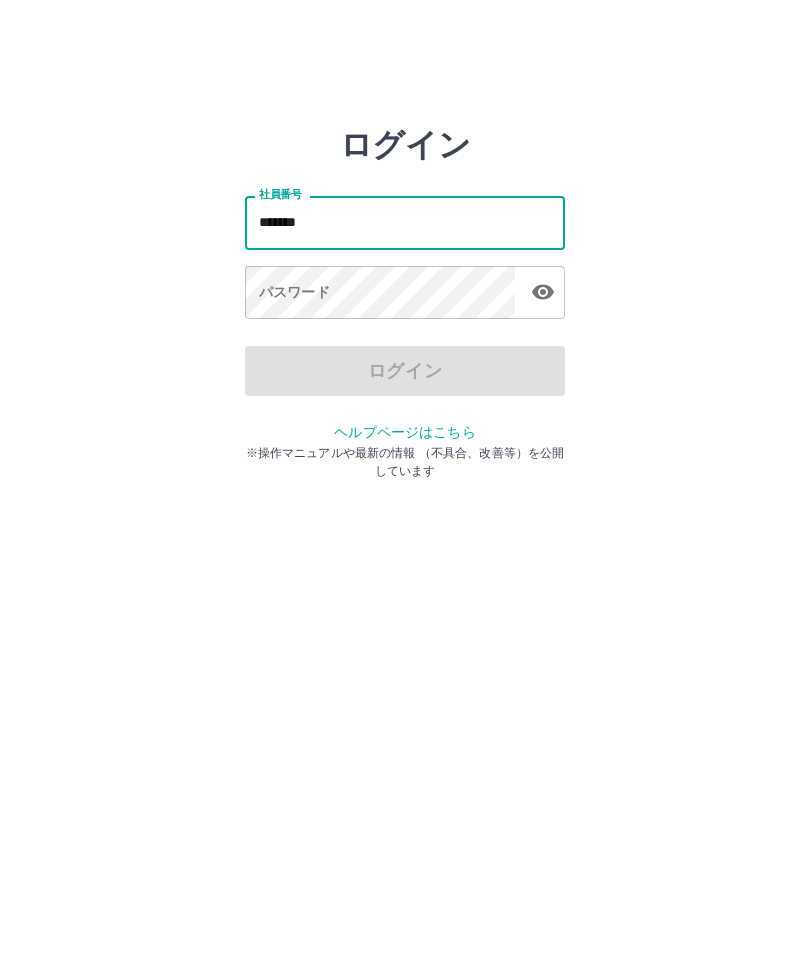 type on "*******" 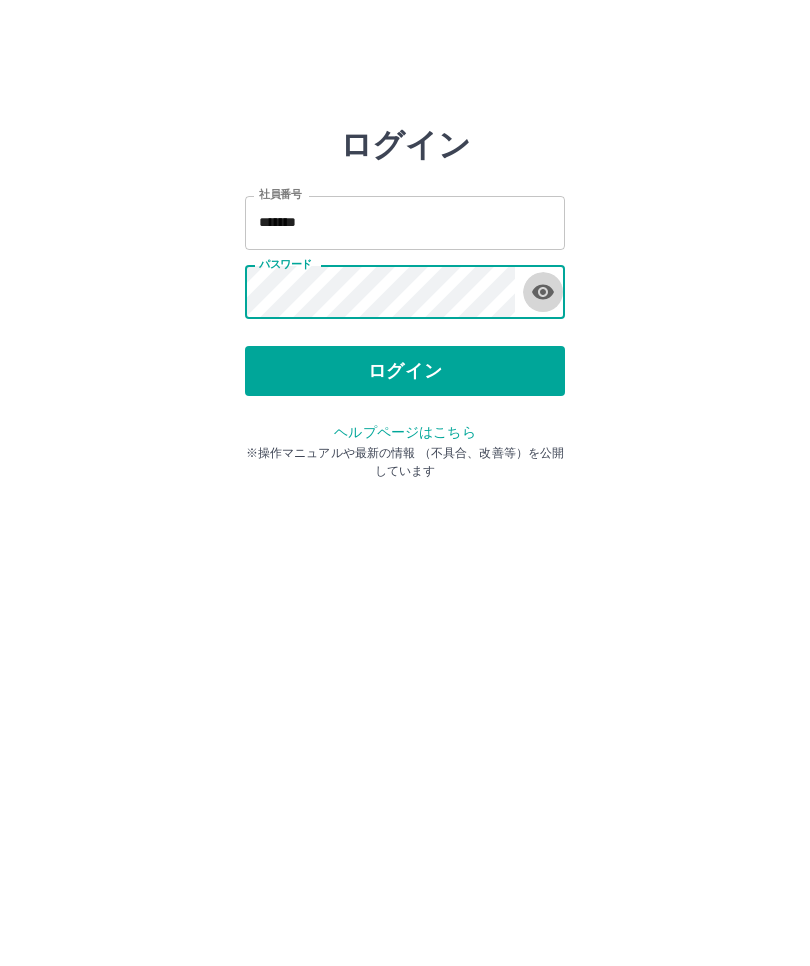 click 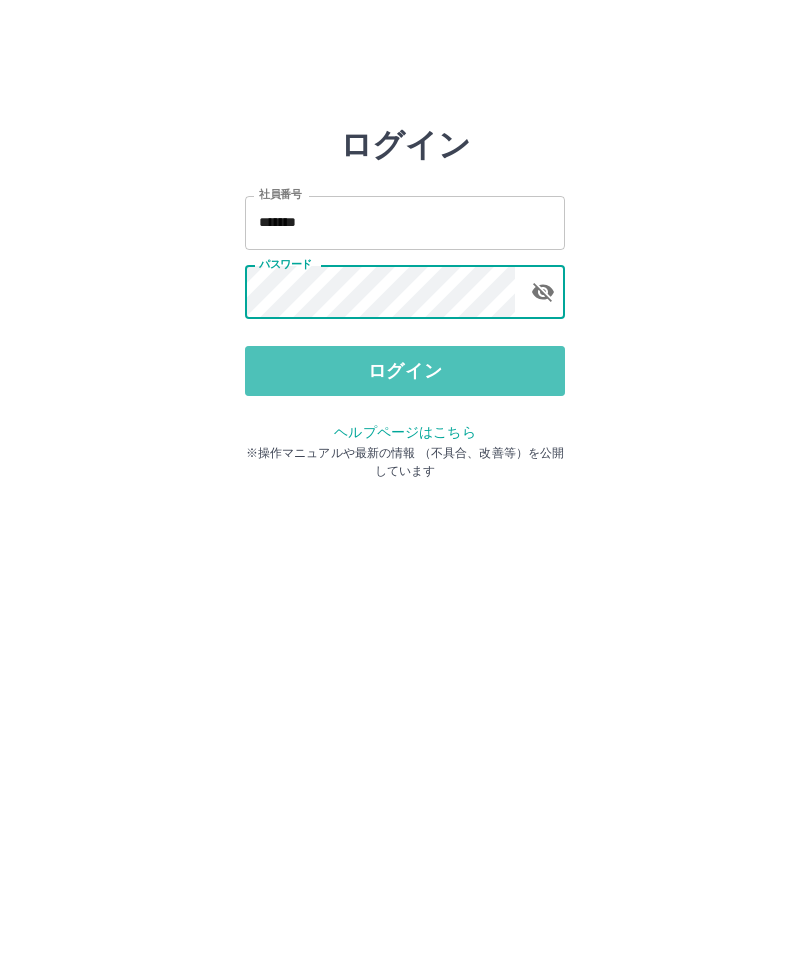 click on "ログイン" at bounding box center (405, 371) 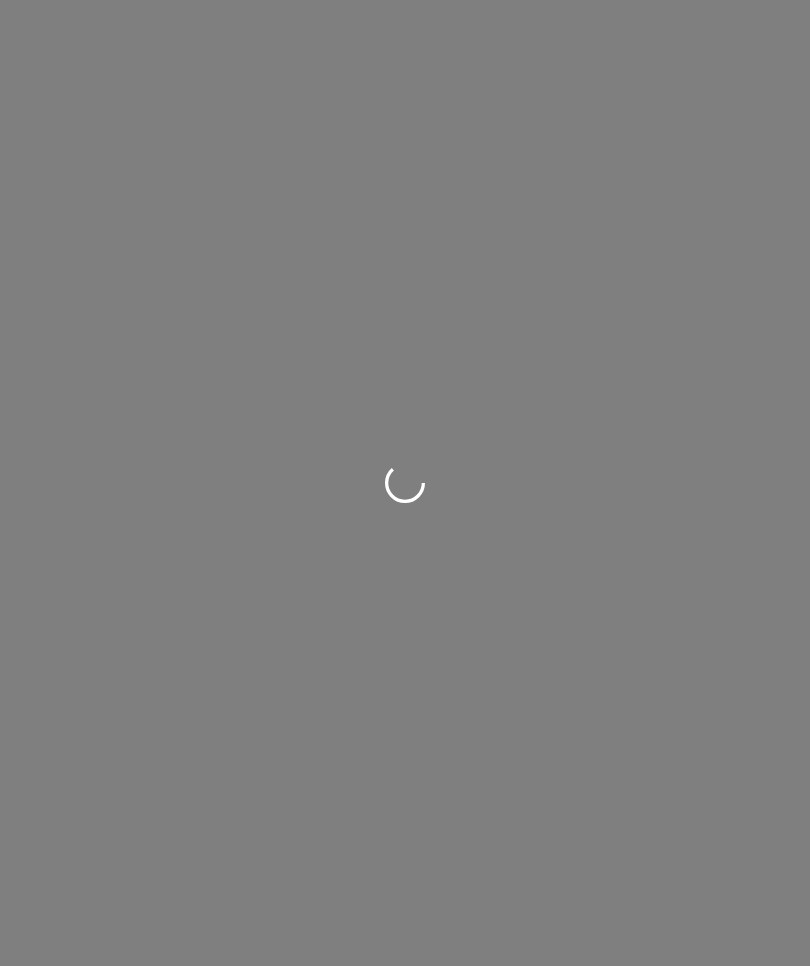 scroll, scrollTop: 0, scrollLeft: 0, axis: both 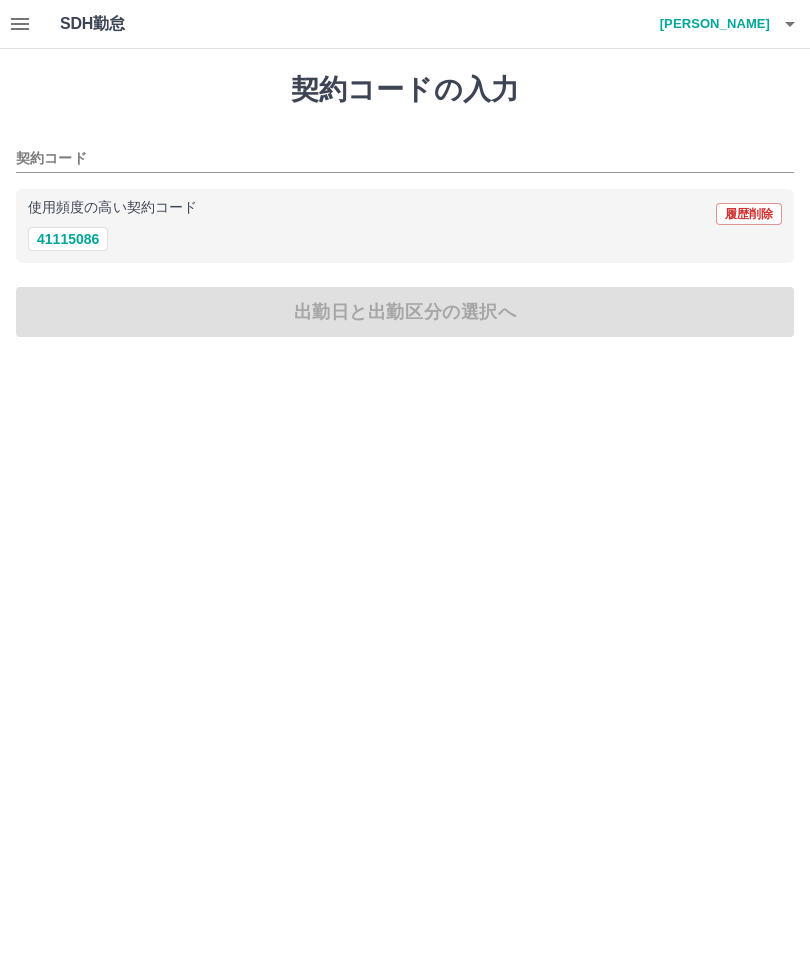 click on "41115086" at bounding box center [68, 239] 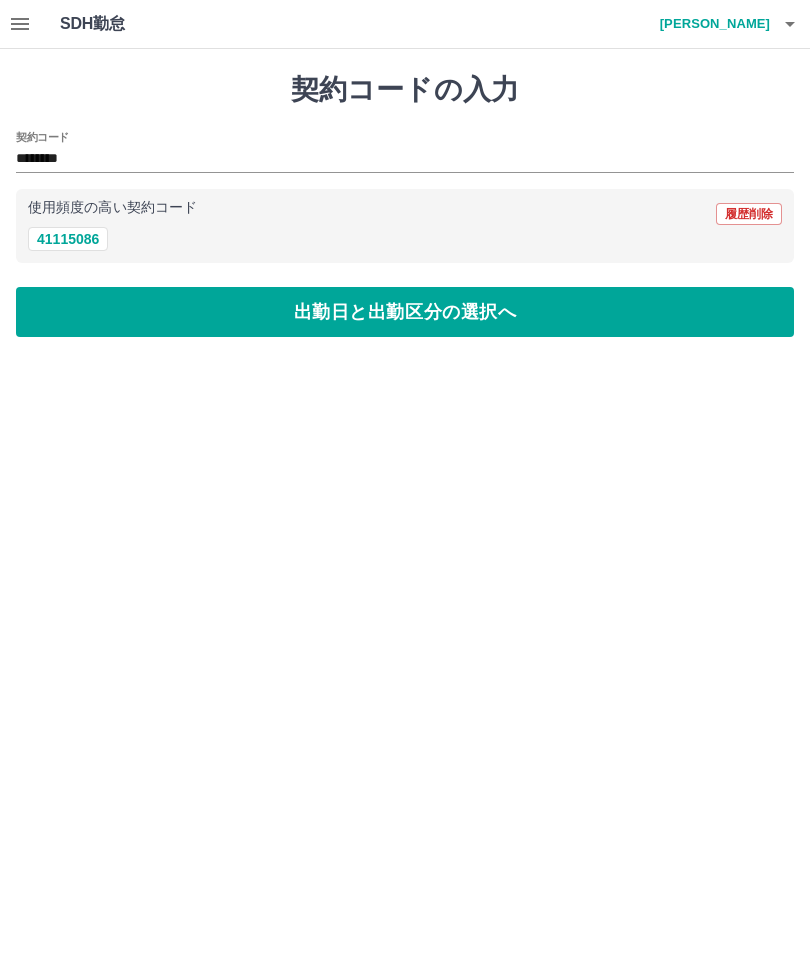 click on "出勤日と出勤区分の選択へ" at bounding box center [405, 312] 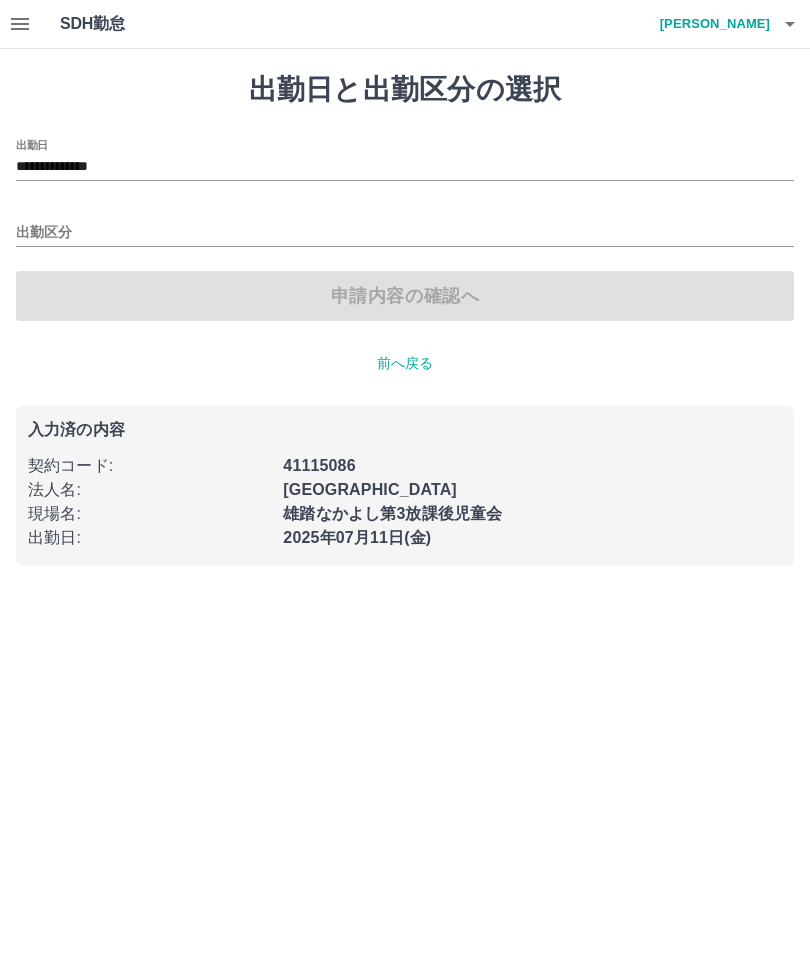 click on "出勤区分" at bounding box center [405, 233] 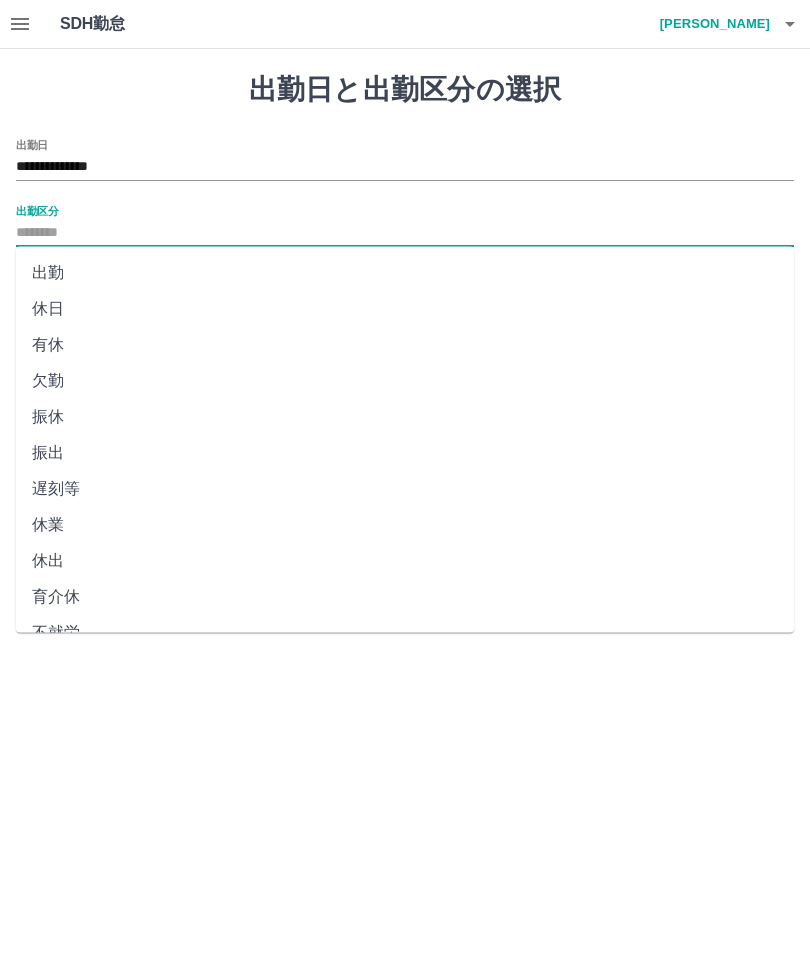 click on "出勤" at bounding box center [405, 273] 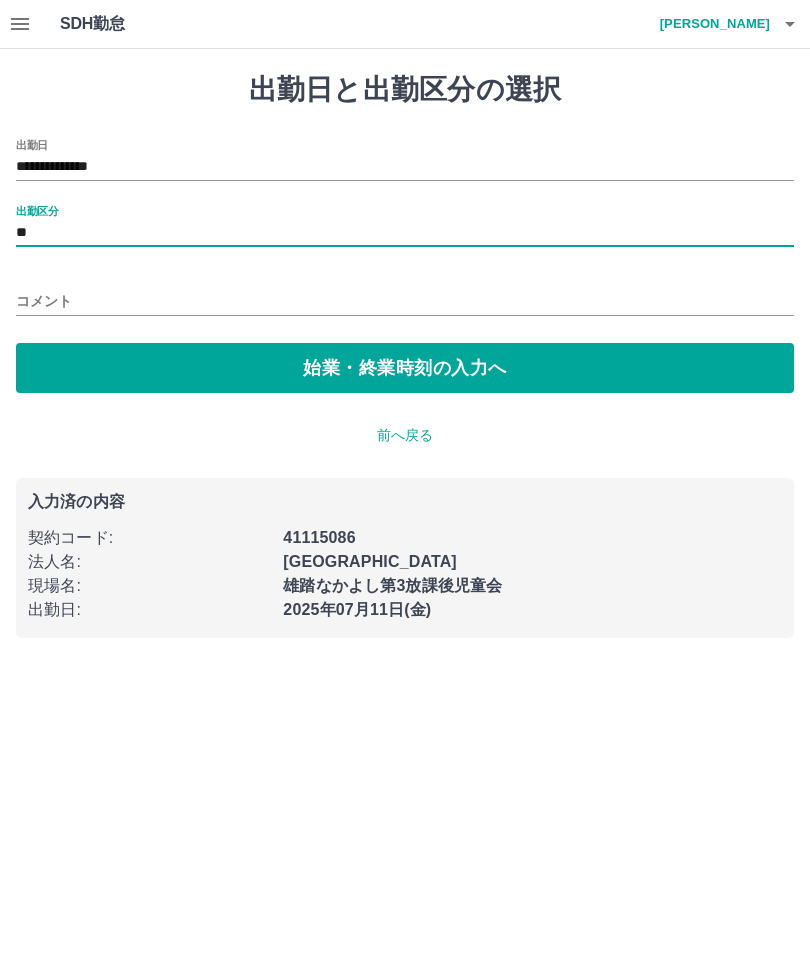 click on "始業・終業時刻の入力へ" at bounding box center [405, 368] 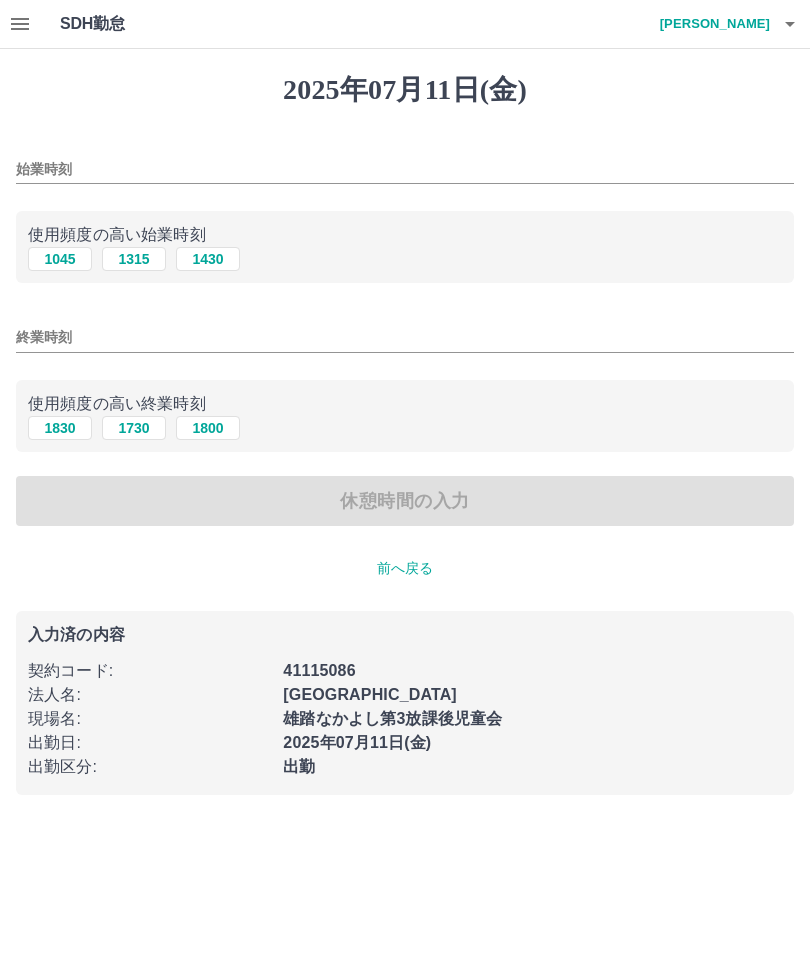 click on "始業時刻" at bounding box center [405, 169] 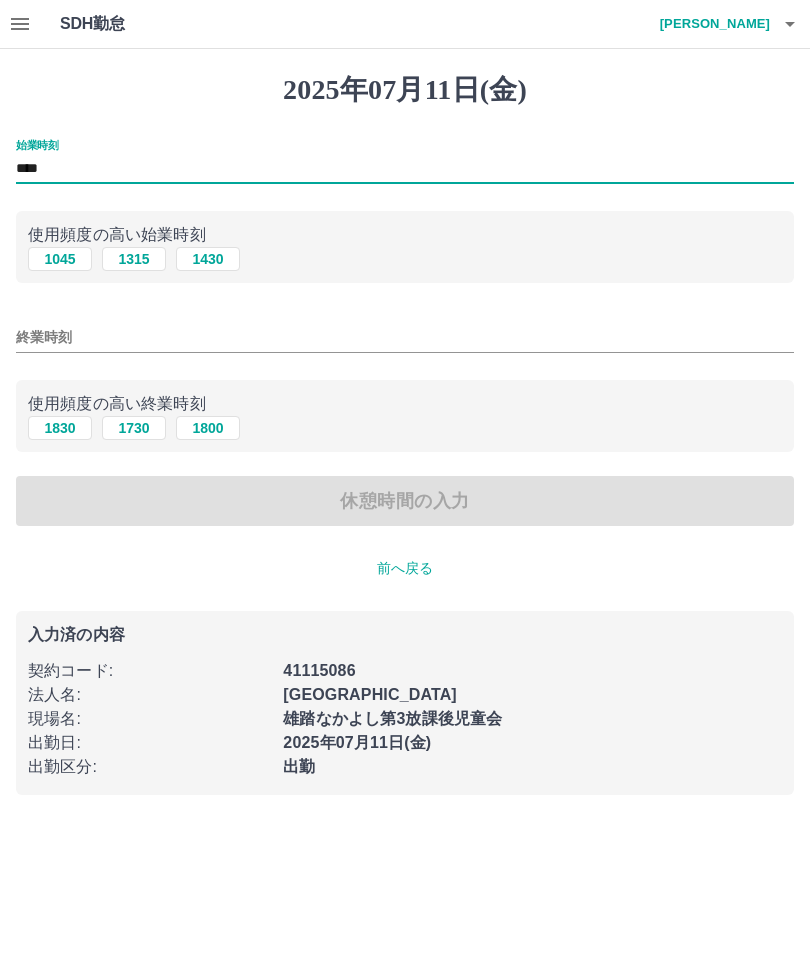 type on "****" 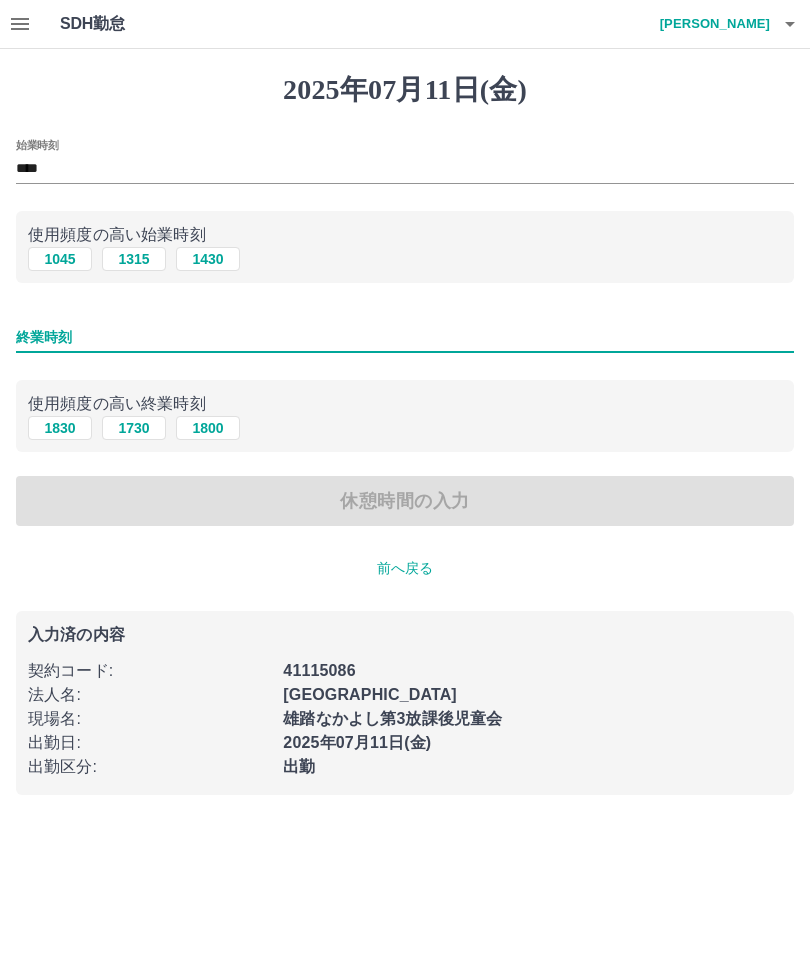click on "1730" at bounding box center [134, 428] 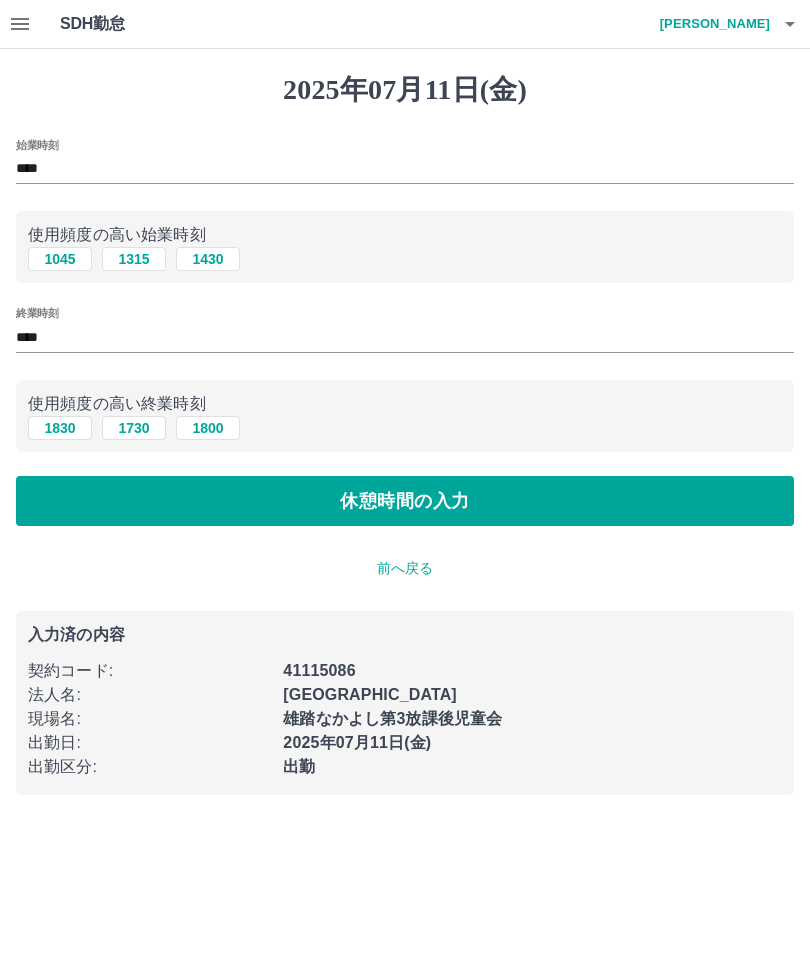 click on "休憩時間の入力" at bounding box center (405, 501) 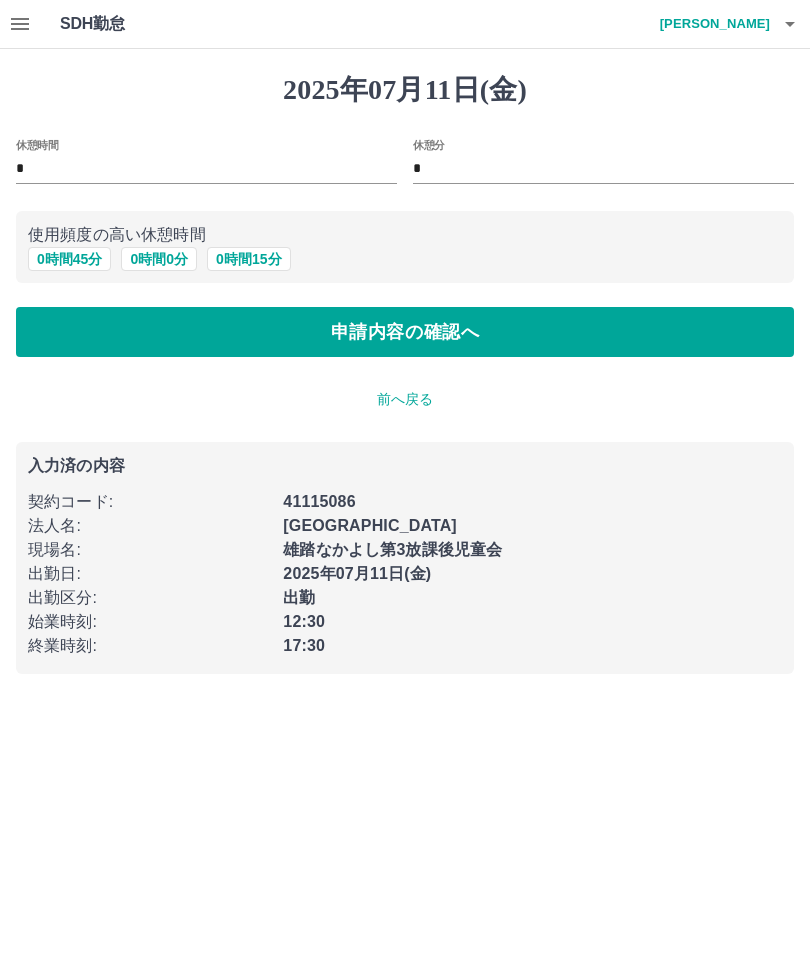 click on "0 時間 0 分" at bounding box center (159, 259) 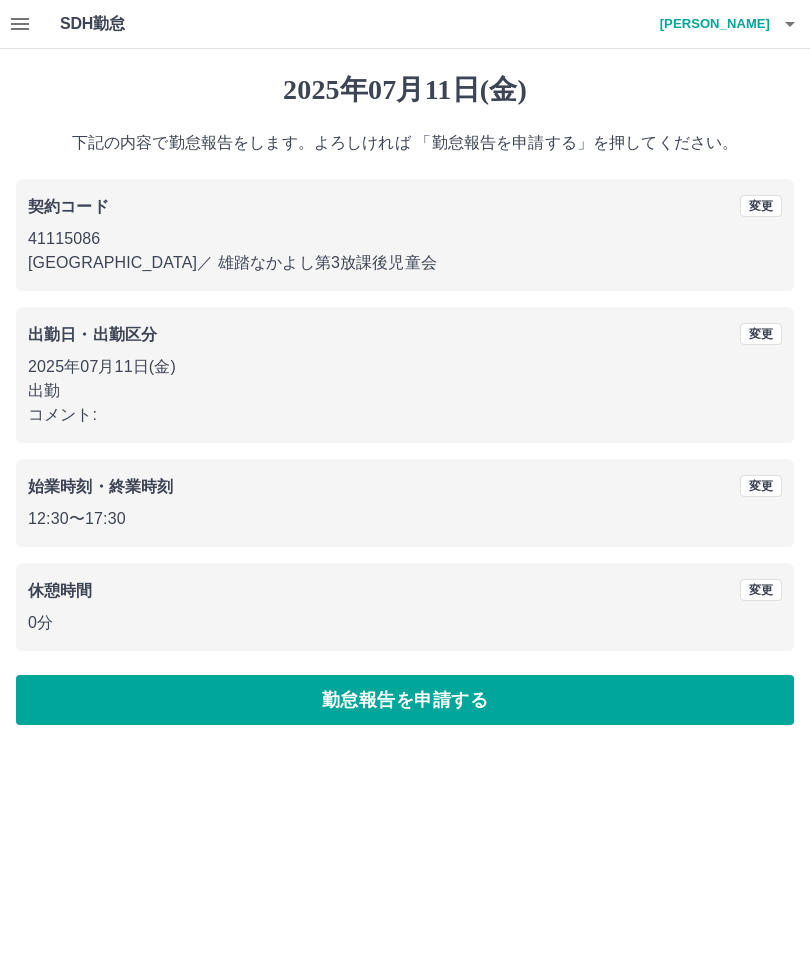 click on "勤怠報告を申請する" at bounding box center (405, 700) 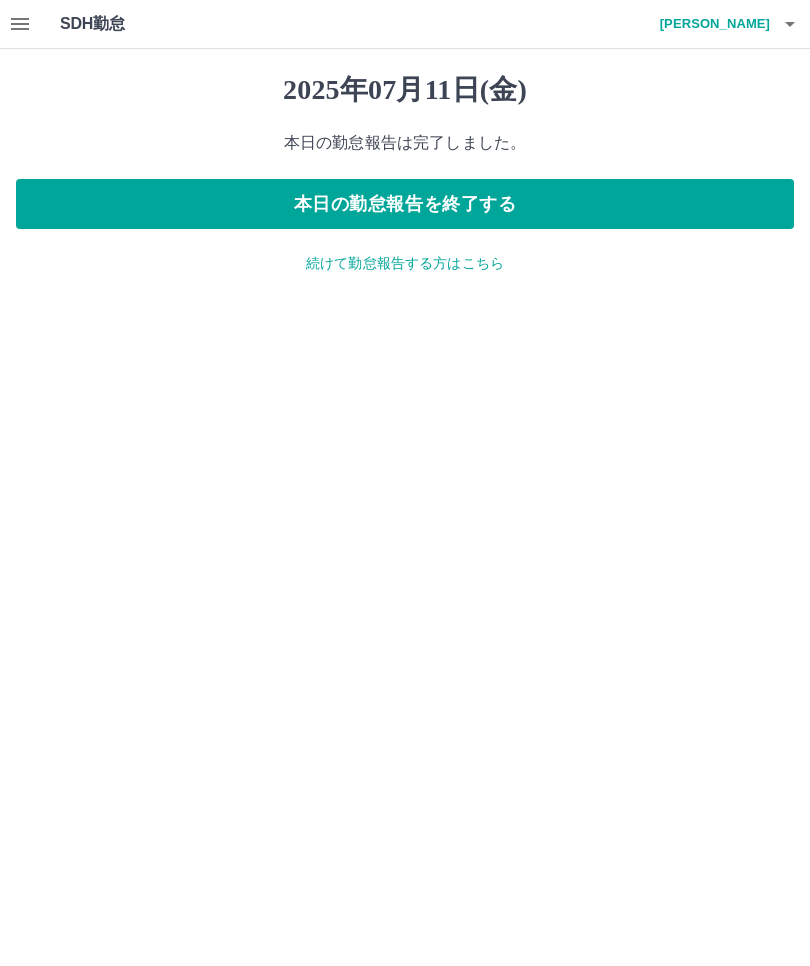 click on "本日の勤怠報告を終了する" at bounding box center (405, 204) 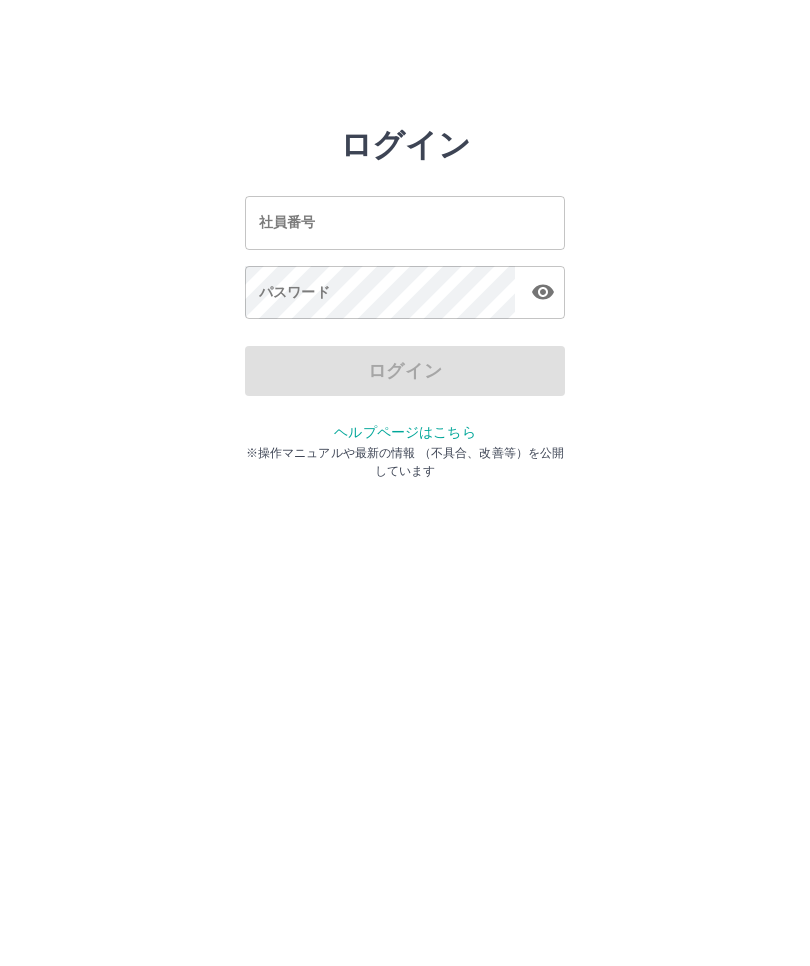 scroll, scrollTop: 0, scrollLeft: 0, axis: both 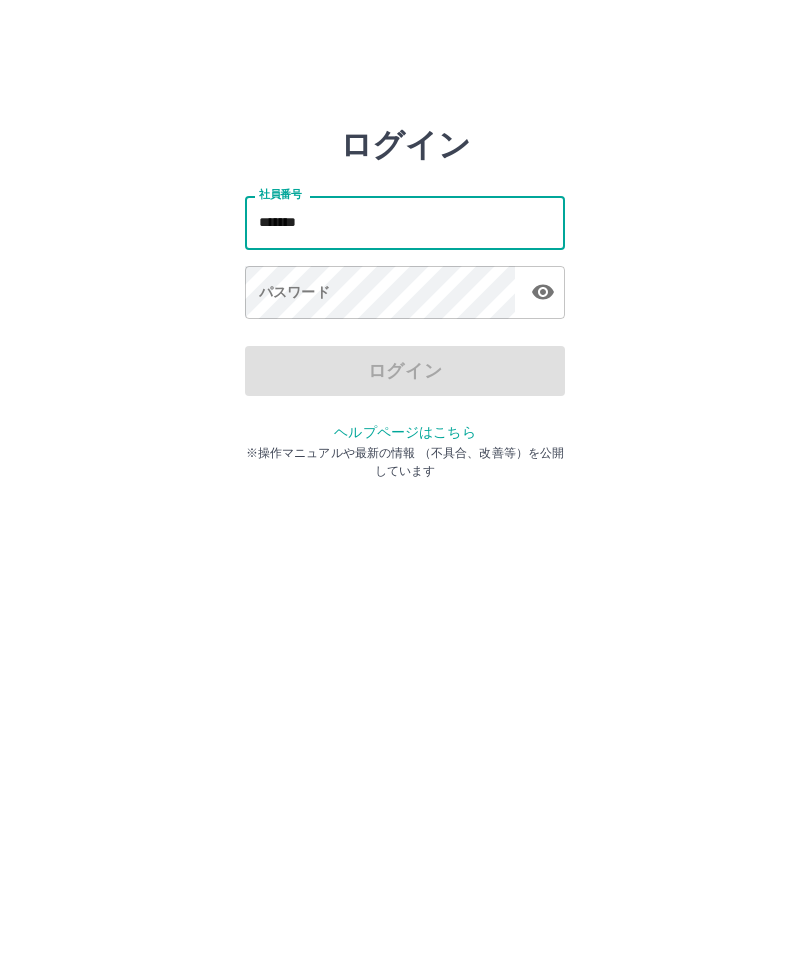 type on "*******" 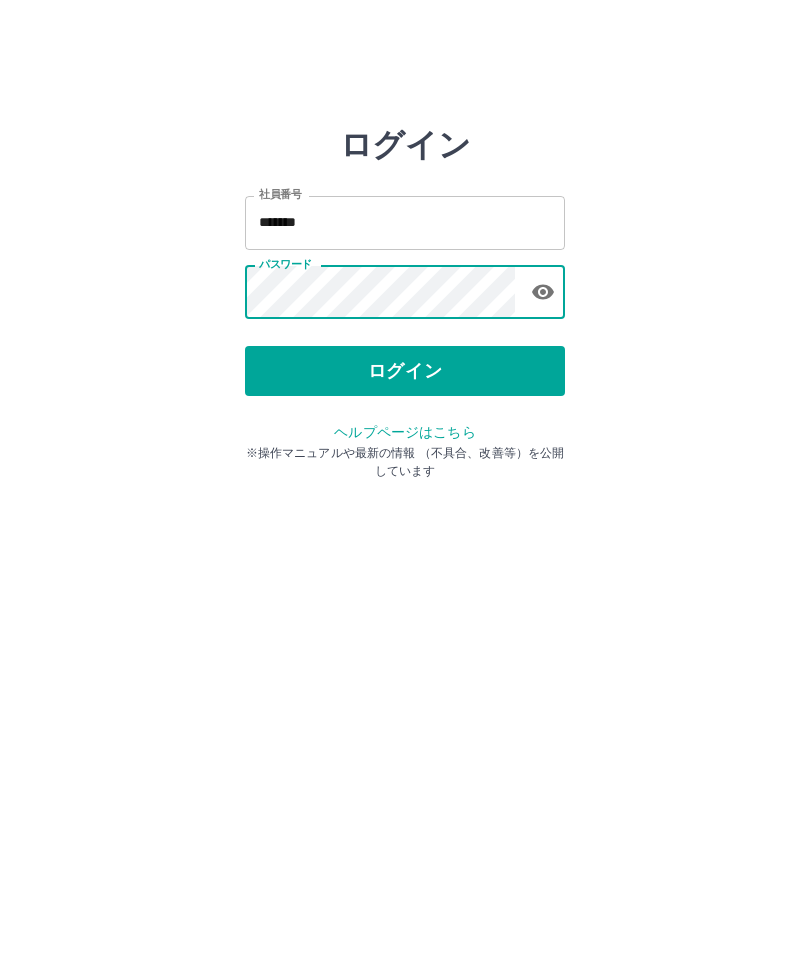 click on "ログイン" at bounding box center [405, 371] 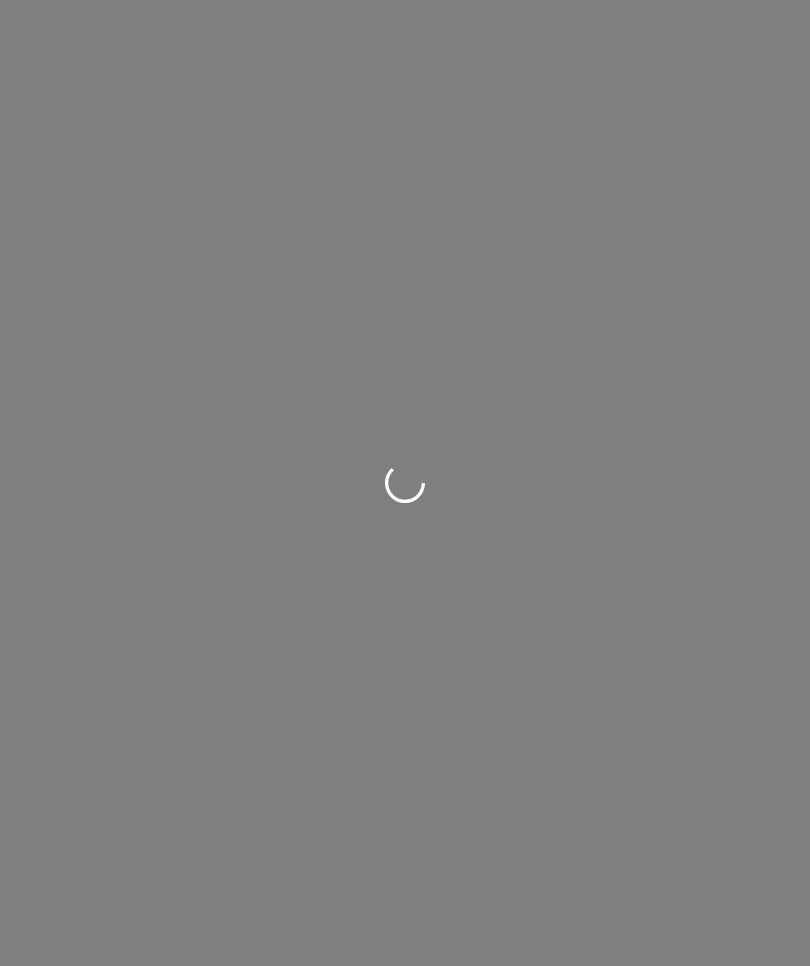 scroll, scrollTop: 0, scrollLeft: 0, axis: both 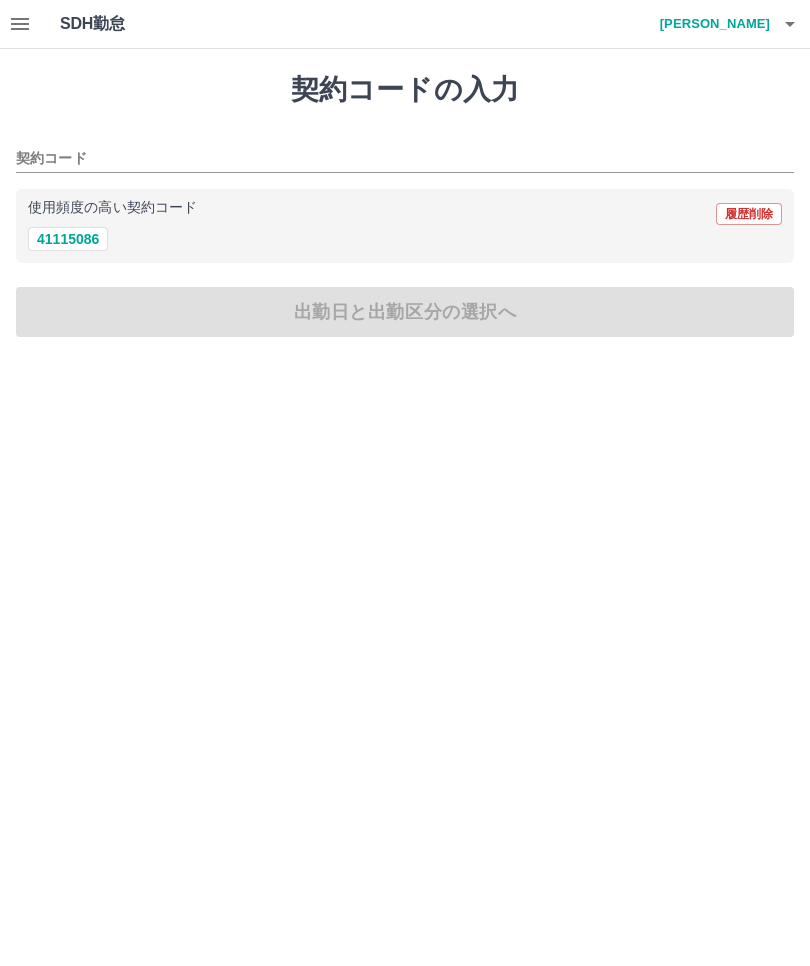 click on "41115086" at bounding box center [68, 239] 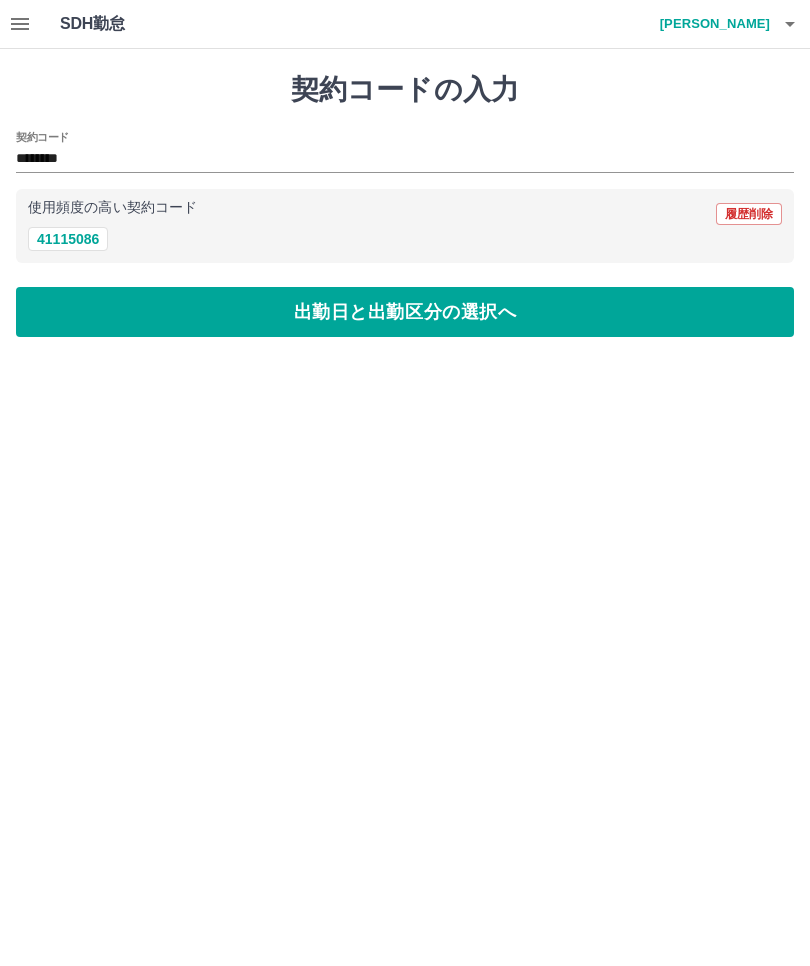 click on "出勤日と出勤区分の選択へ" at bounding box center (405, 312) 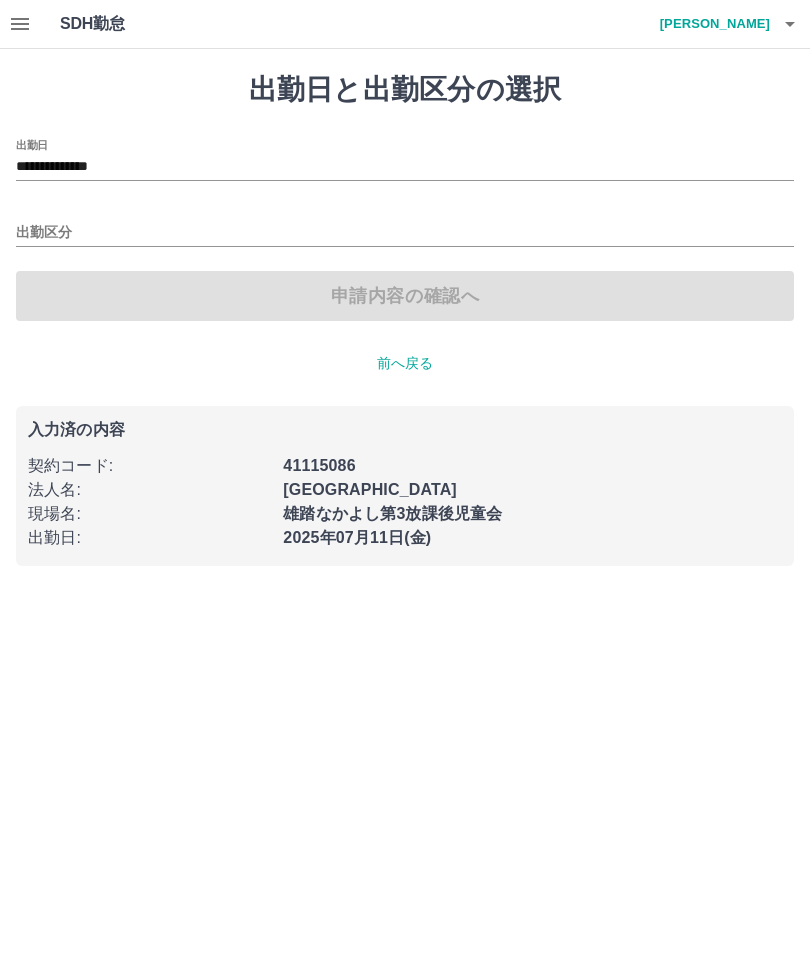 click on "出勤区分" at bounding box center (405, 233) 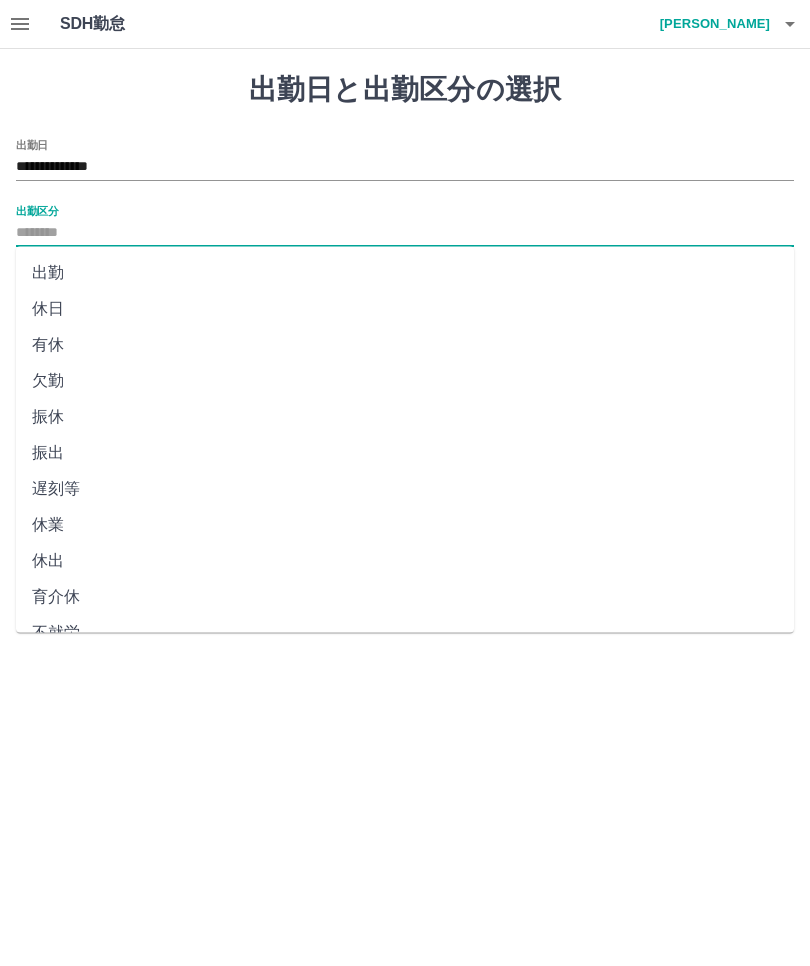 click on "出勤" at bounding box center (405, 273) 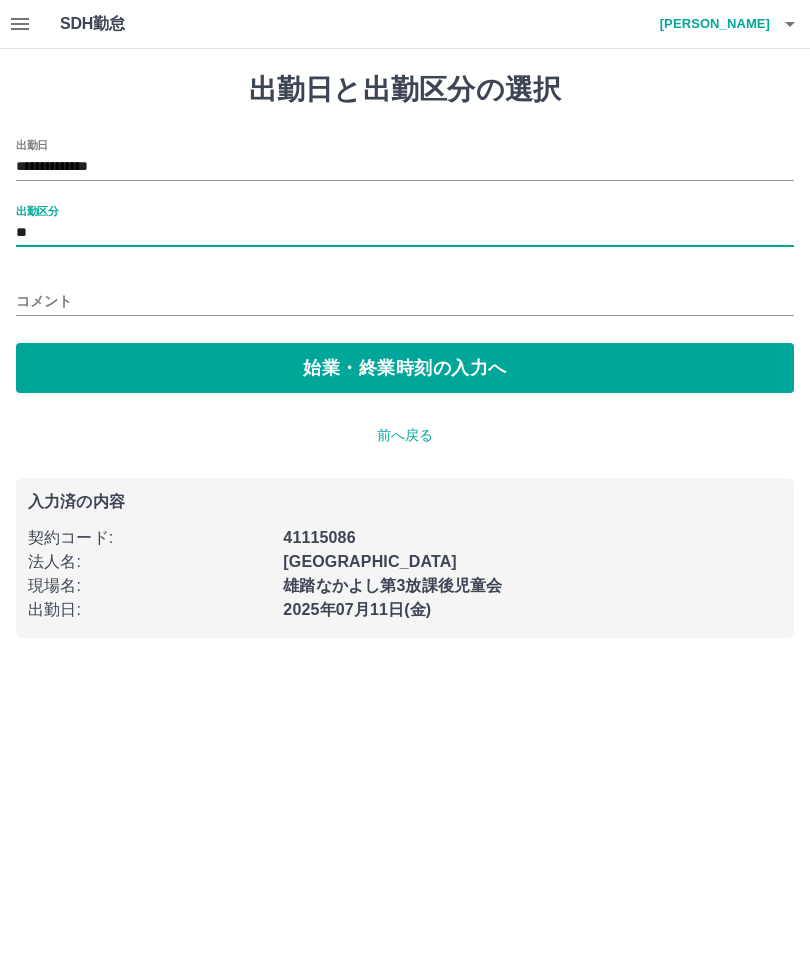 click on "始業・終業時刻の入力へ" at bounding box center [405, 368] 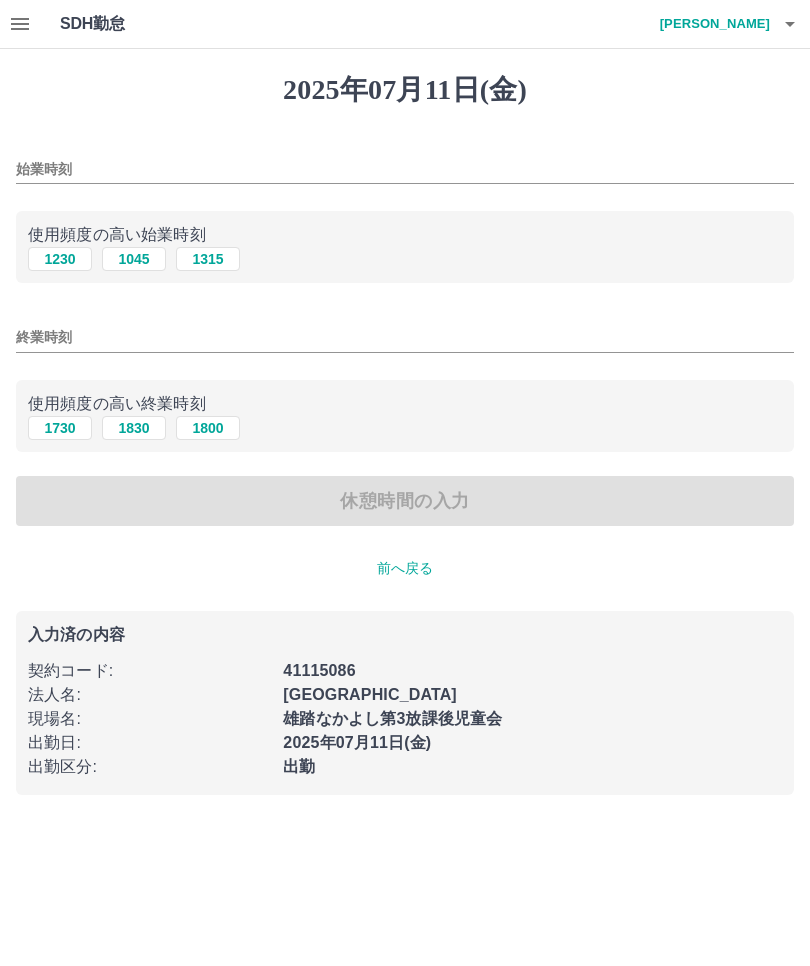 click on "1230" at bounding box center (60, 259) 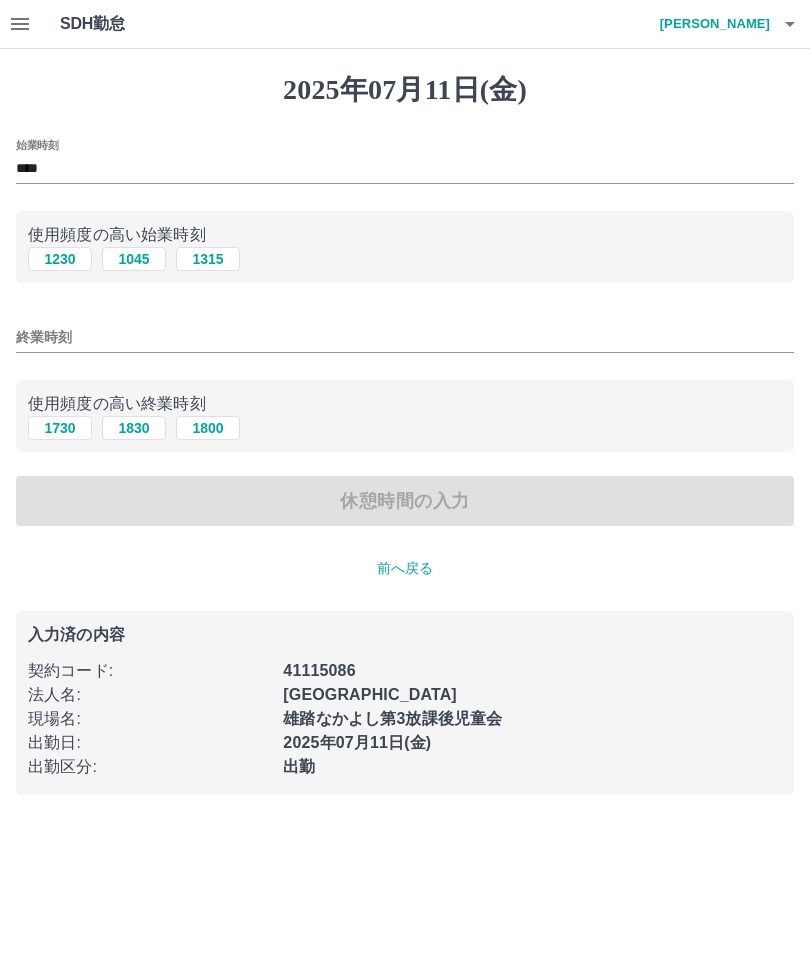 click on "1730" at bounding box center [60, 428] 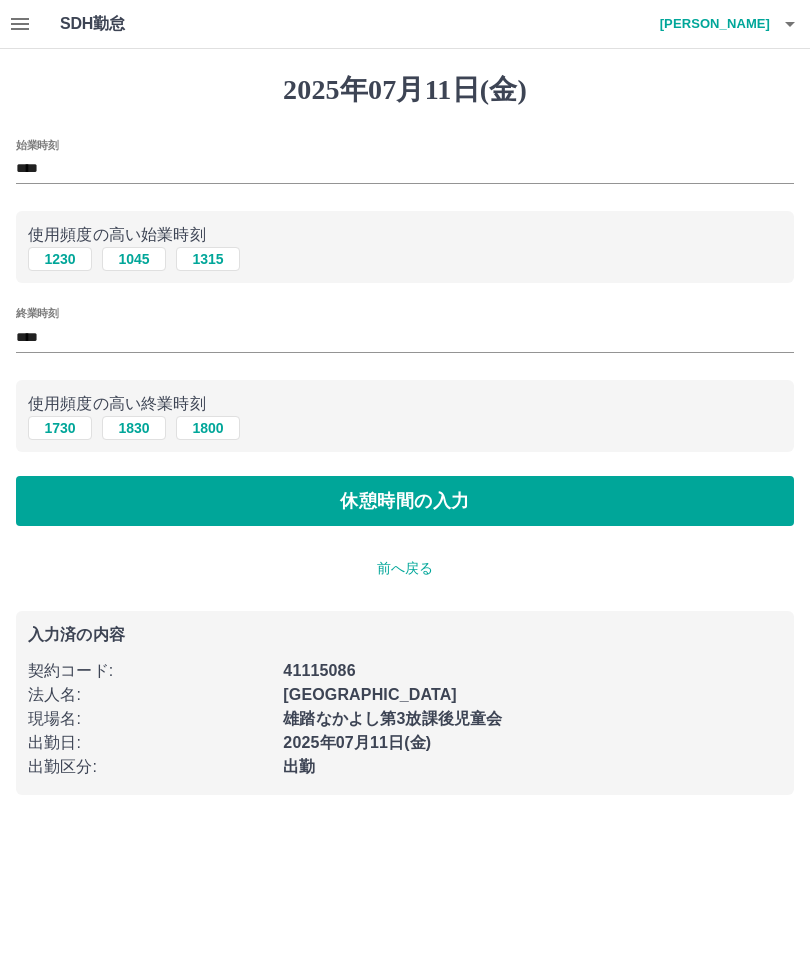 click on "休憩時間の入力" at bounding box center (405, 501) 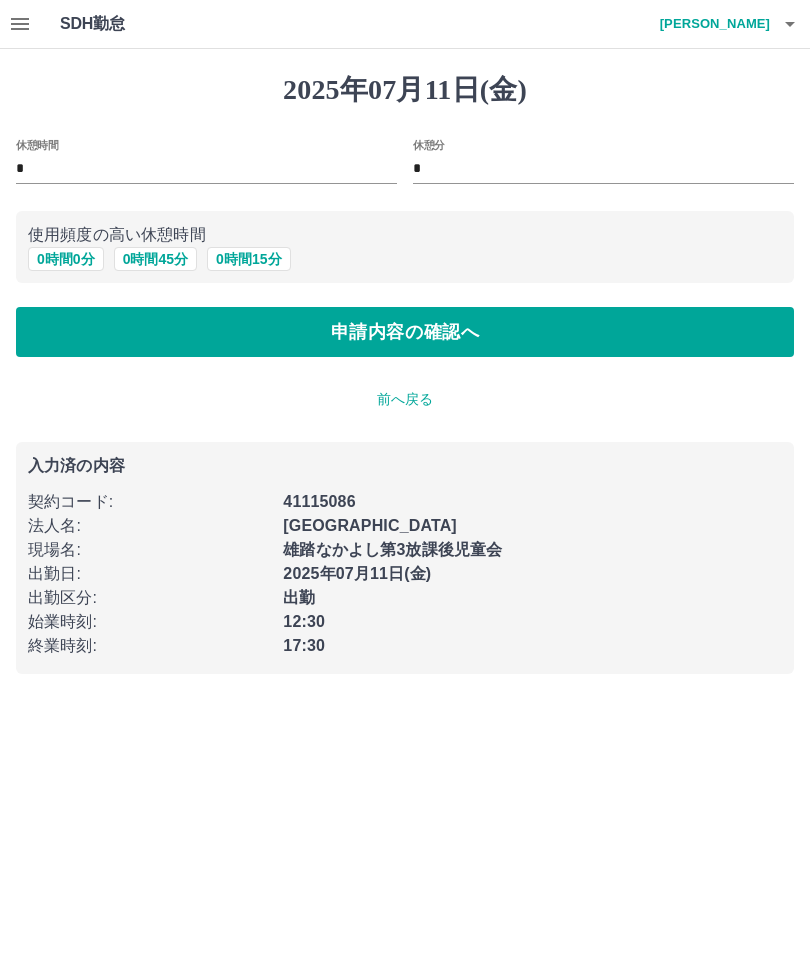 click on "申請内容の確認へ" at bounding box center [405, 332] 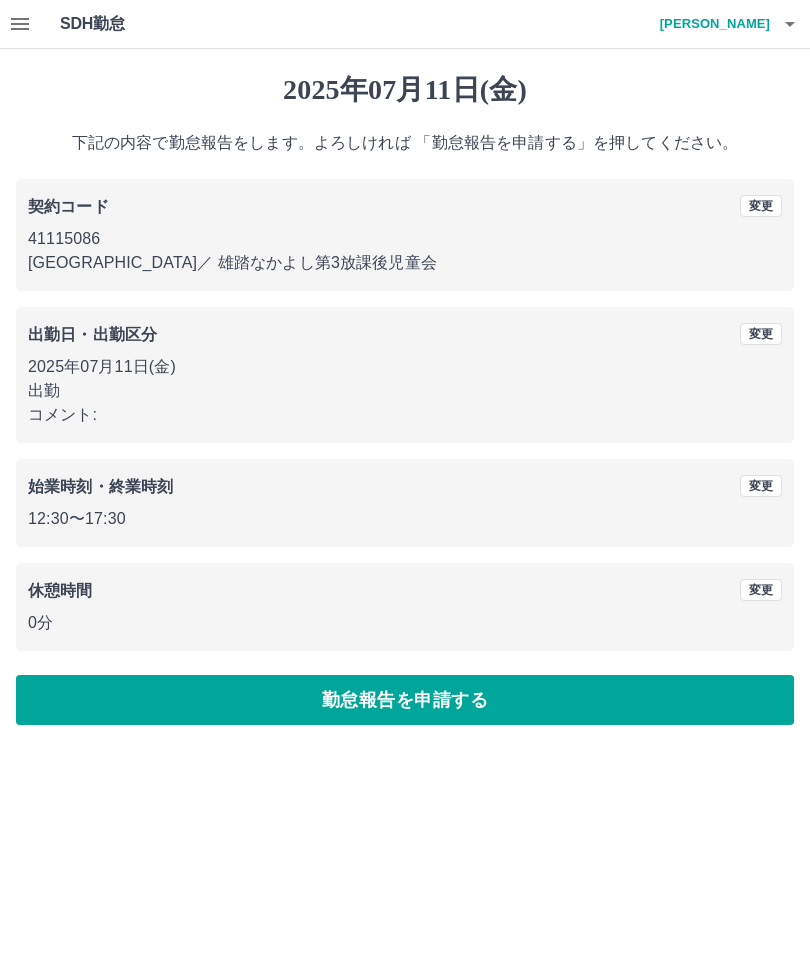 click on "勤怠報告を申請する" at bounding box center [405, 700] 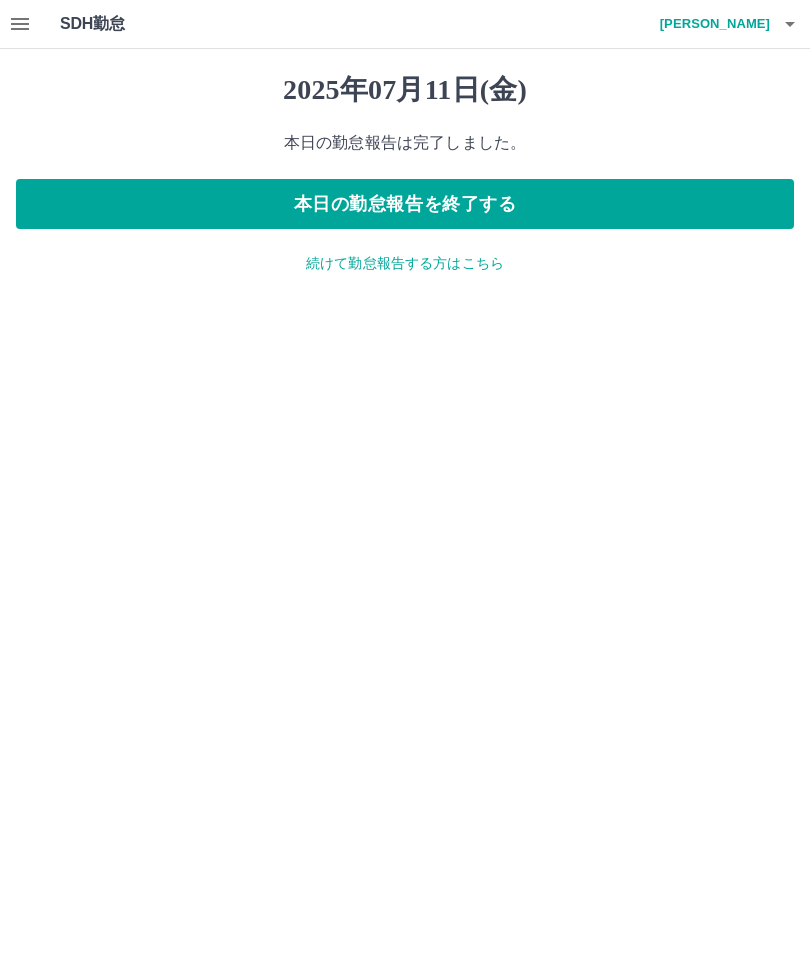 click on "本日の勤怠報告を終了する" at bounding box center (405, 204) 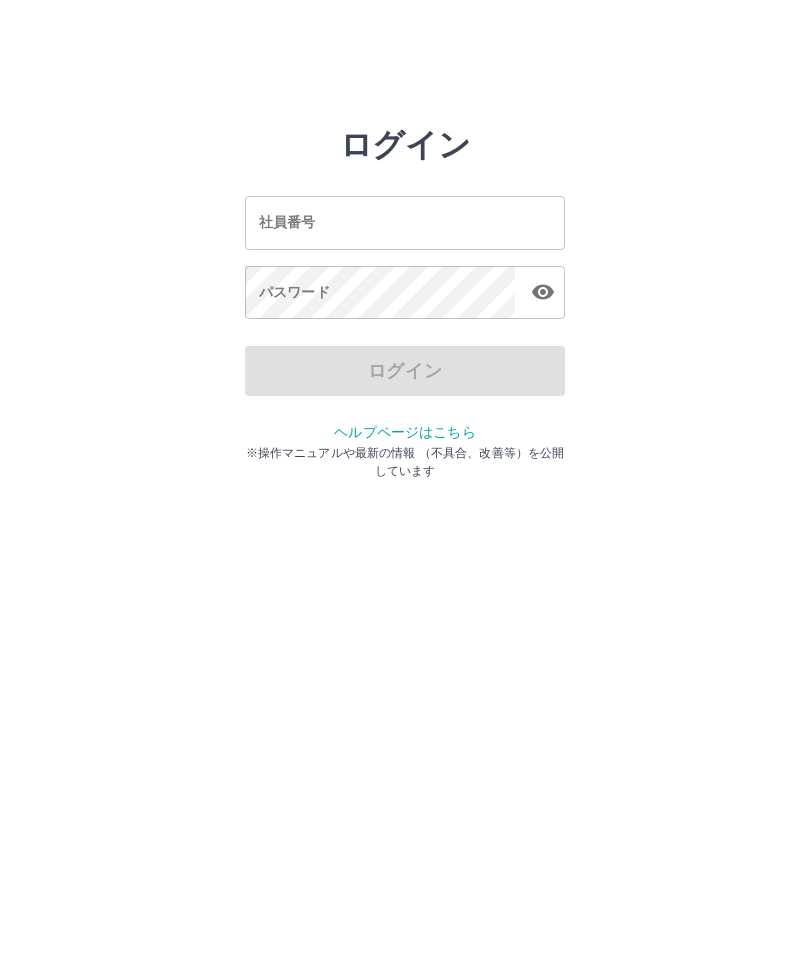 scroll, scrollTop: 0, scrollLeft: 0, axis: both 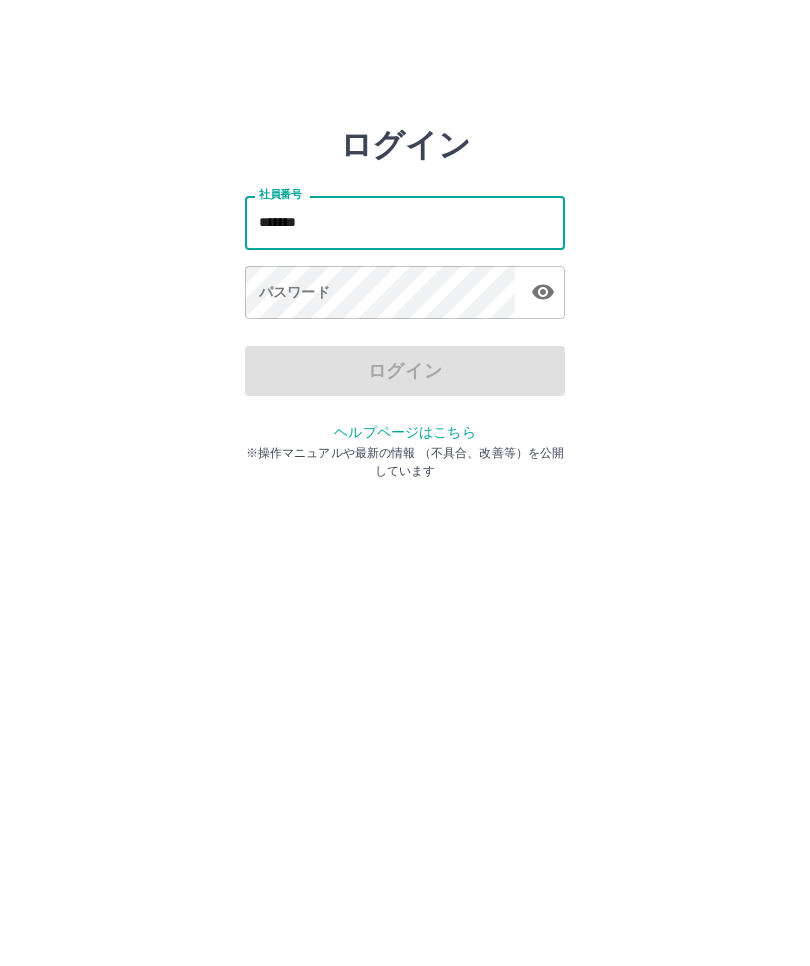 type on "*******" 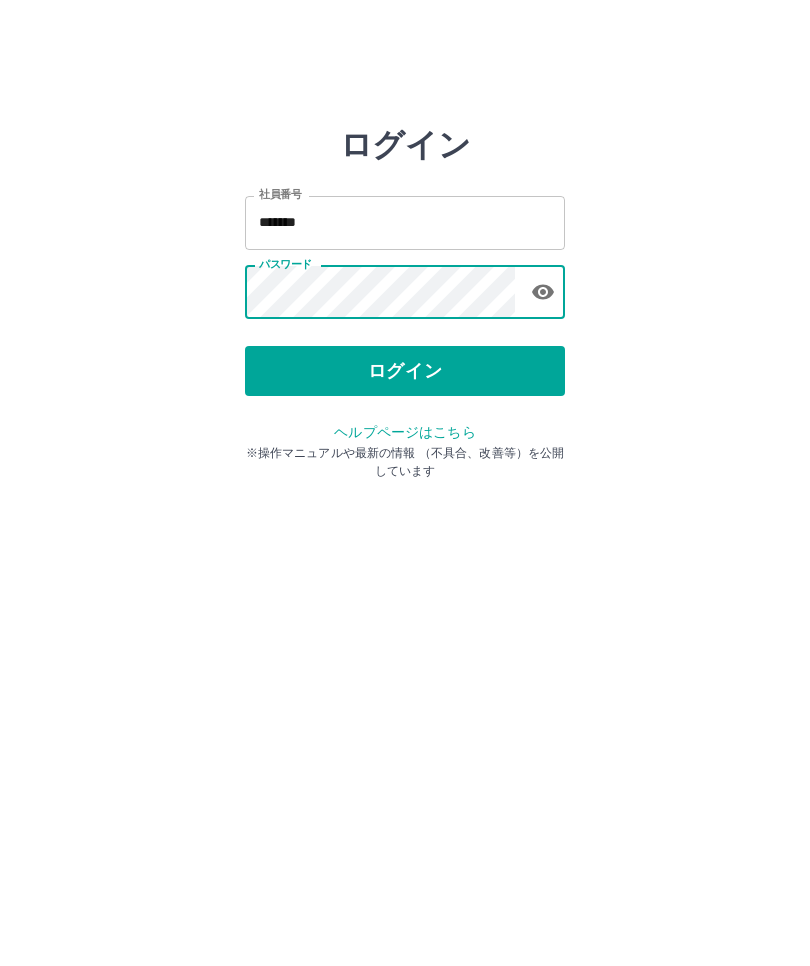 click on "ログイン" at bounding box center (405, 371) 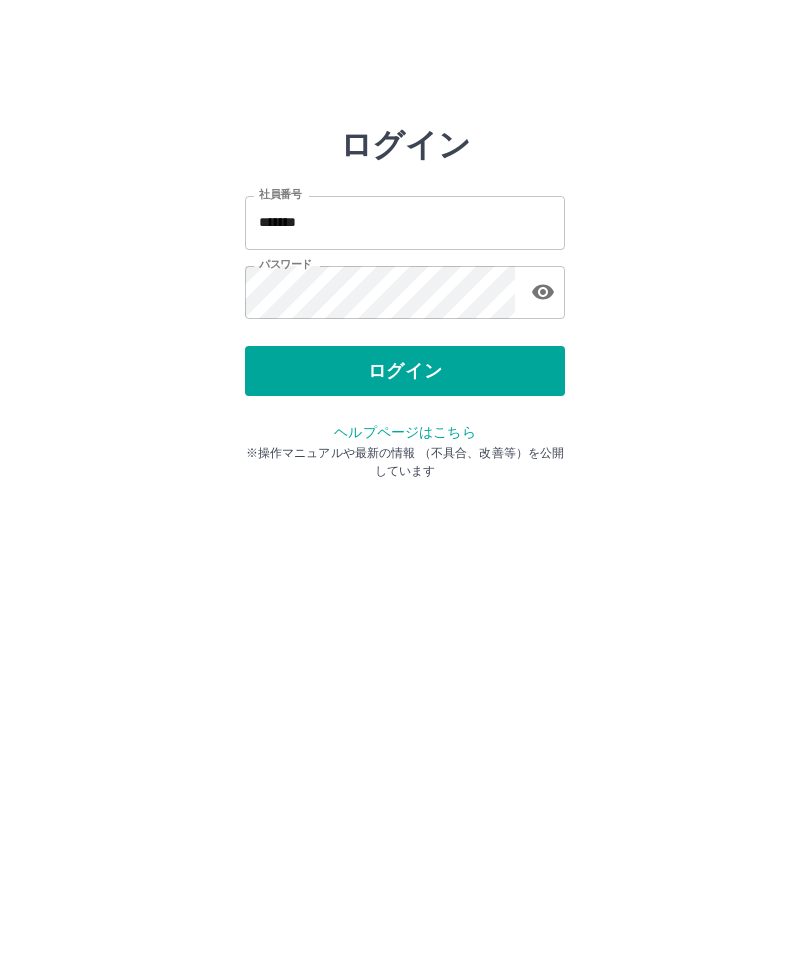 click on "ログイン" at bounding box center [405, 371] 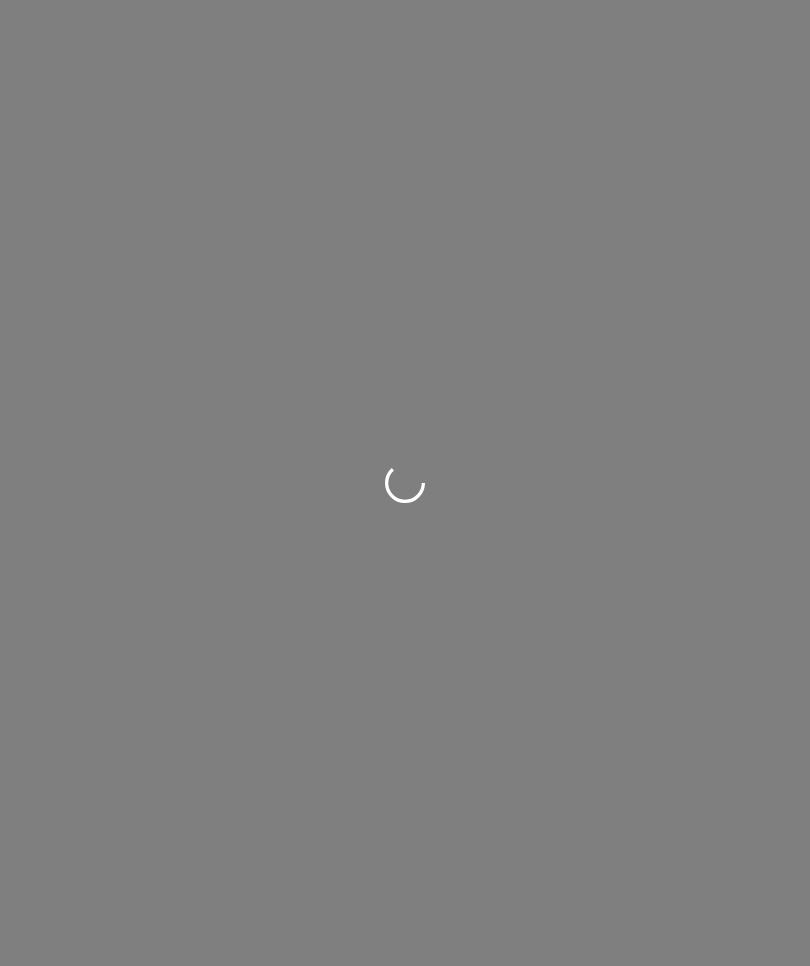 scroll, scrollTop: 0, scrollLeft: 0, axis: both 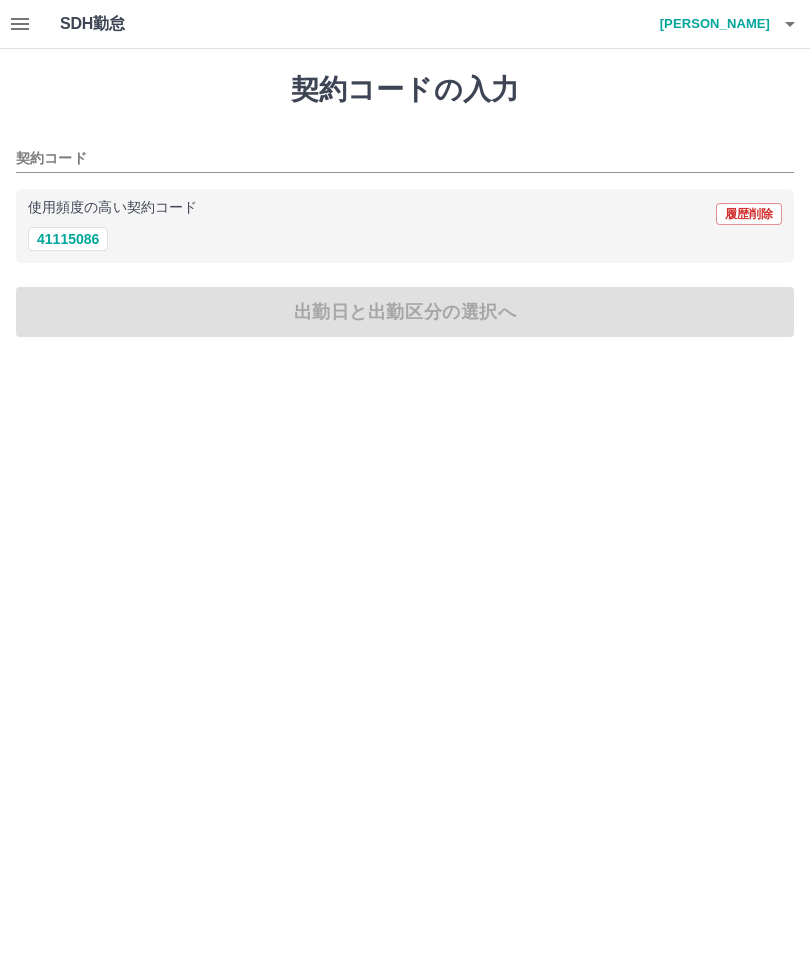 click on "41115086" at bounding box center (68, 239) 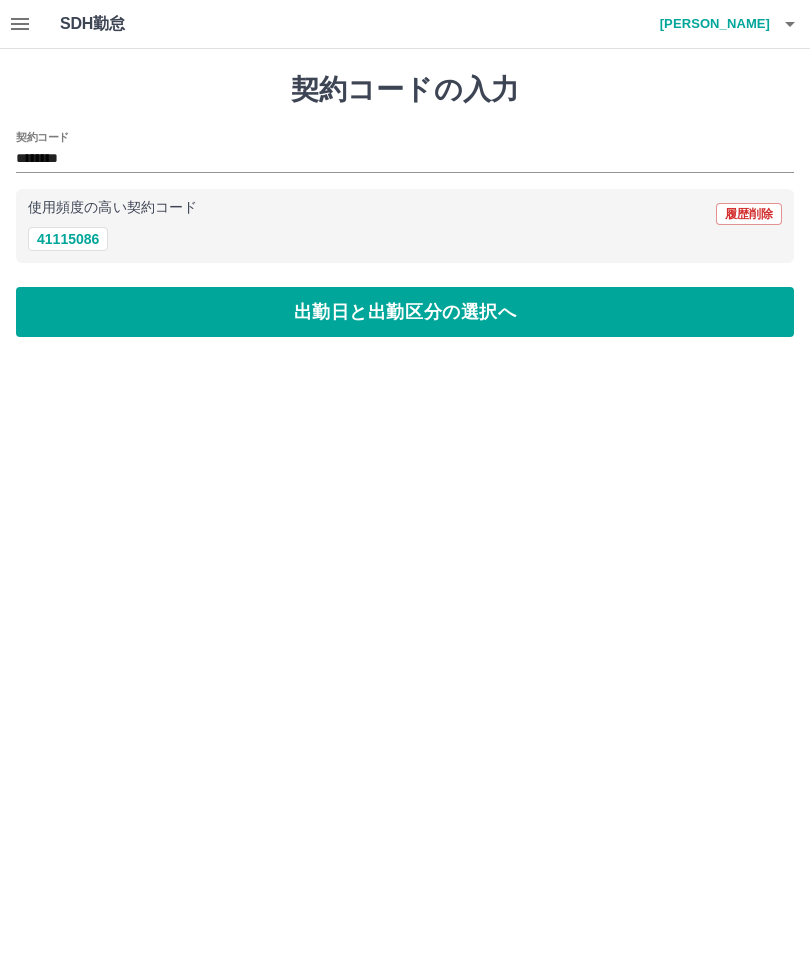 click on "出勤日と出勤区分の選択へ" at bounding box center (405, 312) 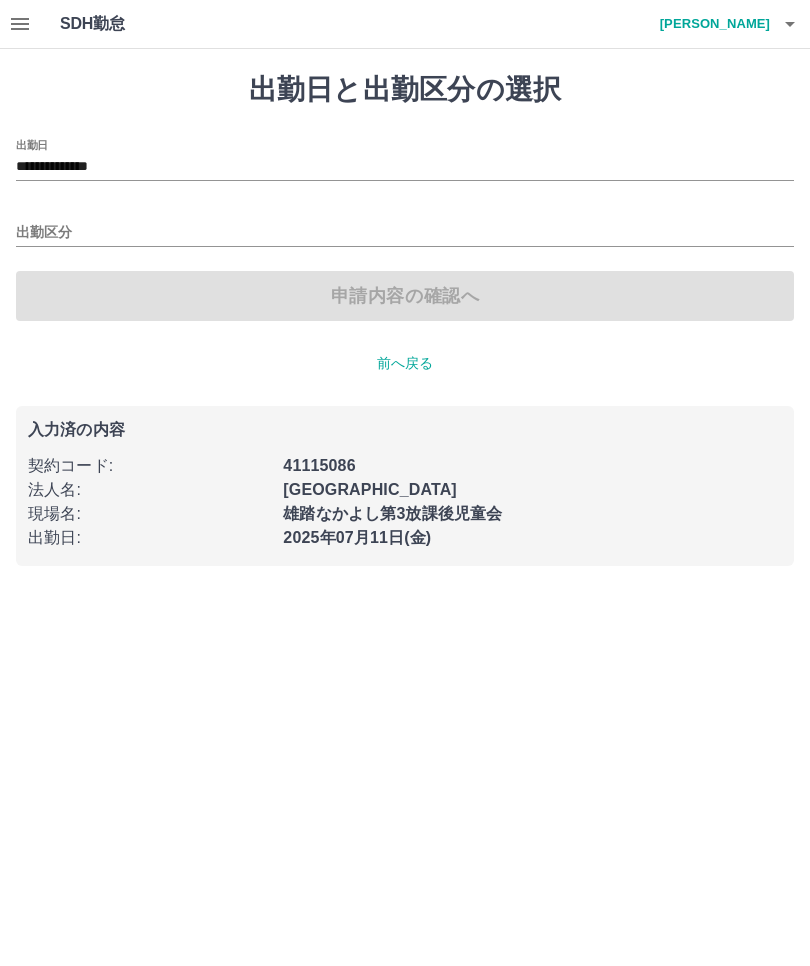 click on "出勤区分" at bounding box center (405, 233) 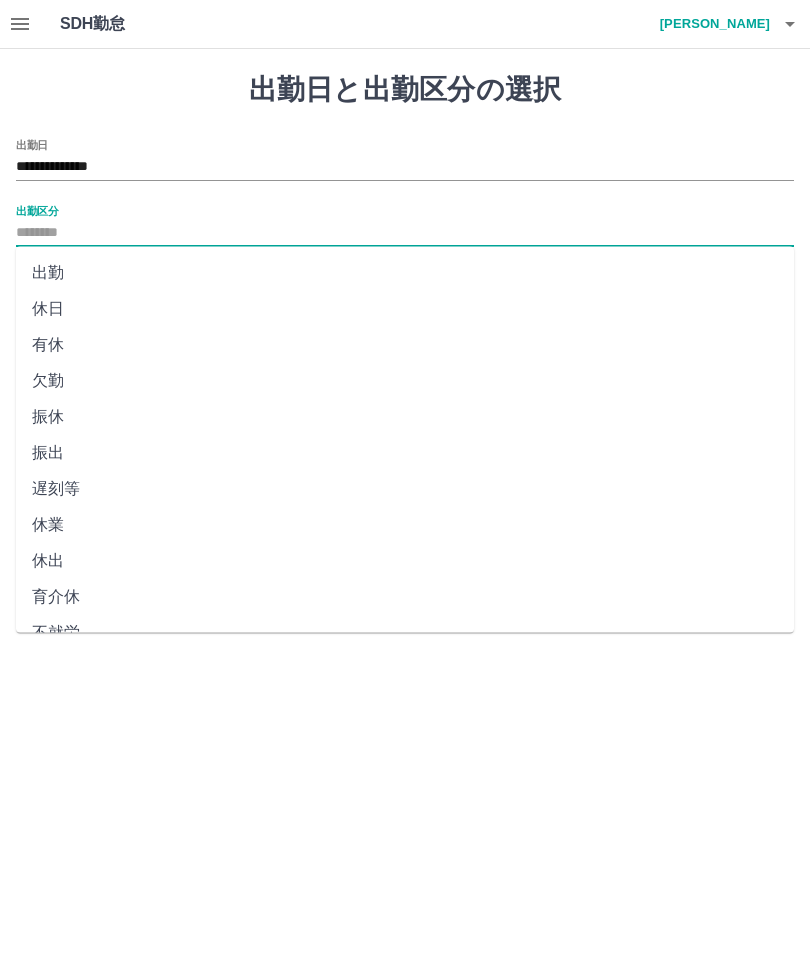 click on "出勤" at bounding box center [405, 273] 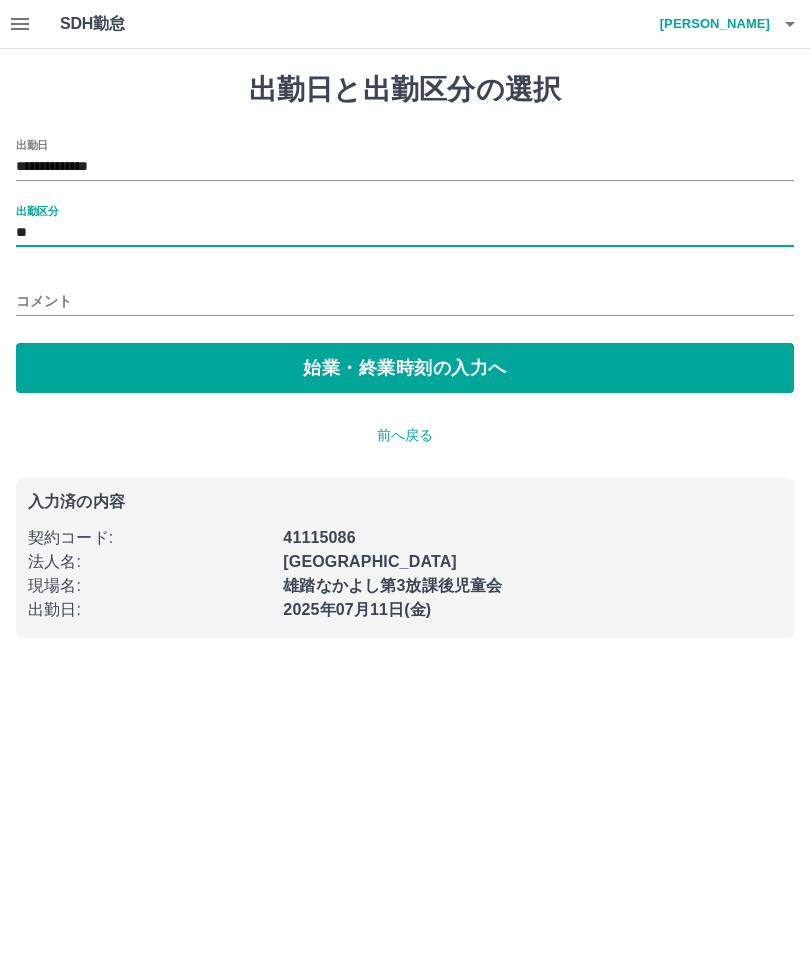 click on "始業・終業時刻の入力へ" at bounding box center (405, 368) 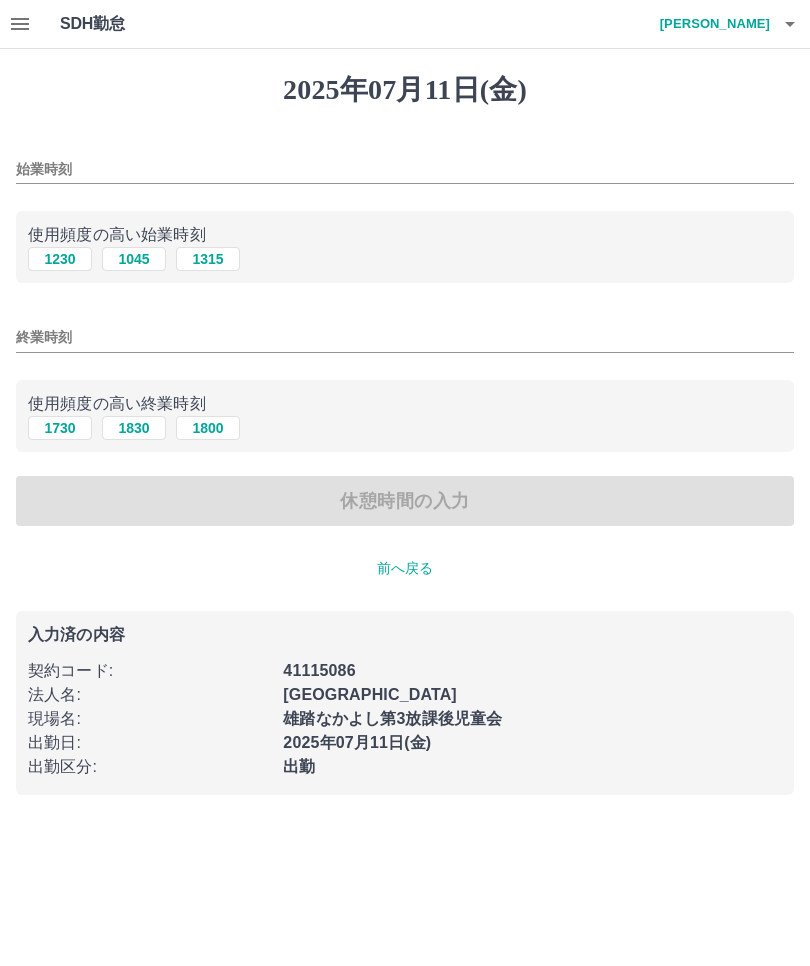click on "1230" at bounding box center [60, 259] 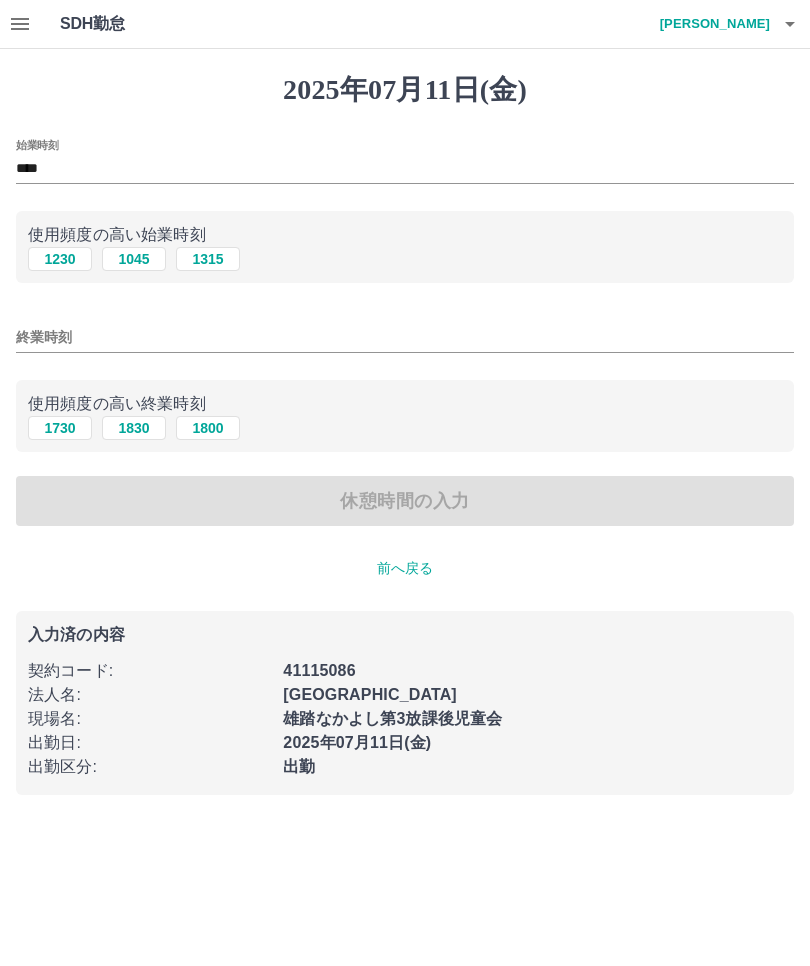 click on "1830" at bounding box center (134, 428) 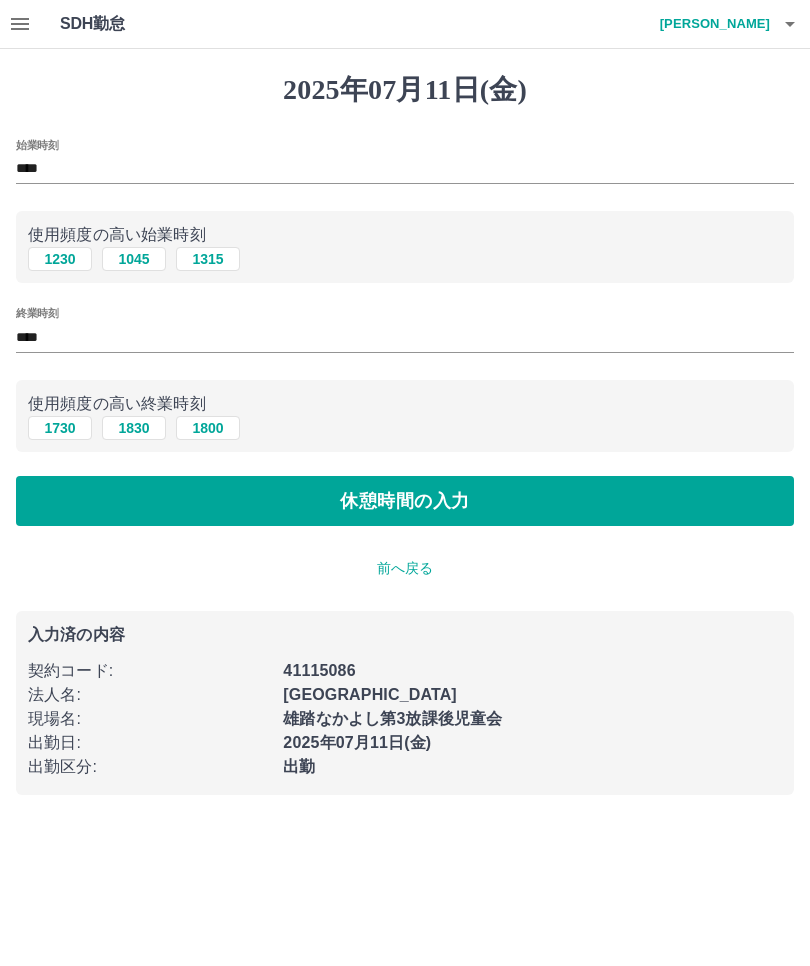 click on "休憩時間の入力" at bounding box center [405, 501] 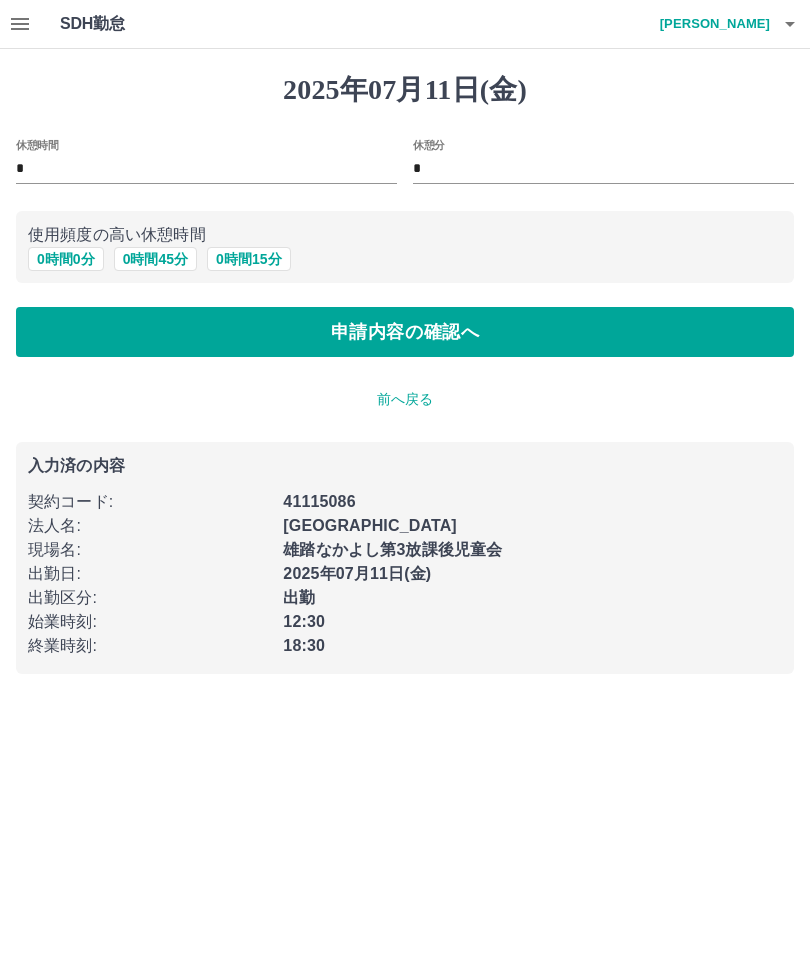 click on "0 時間 0 分" at bounding box center (66, 259) 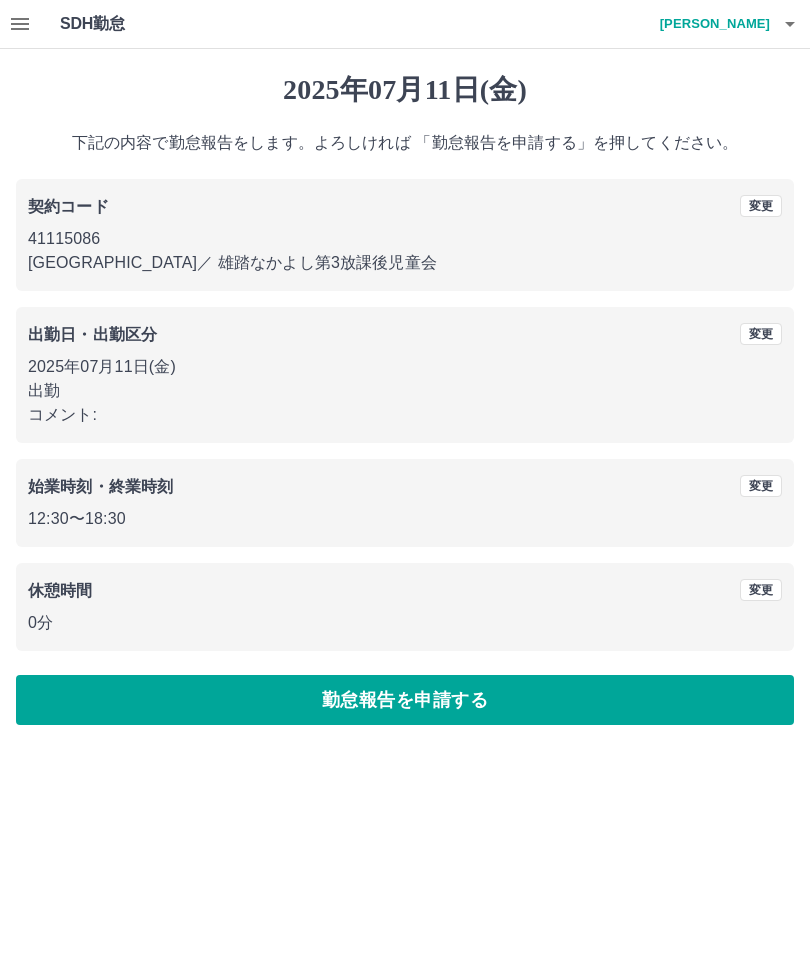 click on "勤怠報告を申請する" at bounding box center [405, 700] 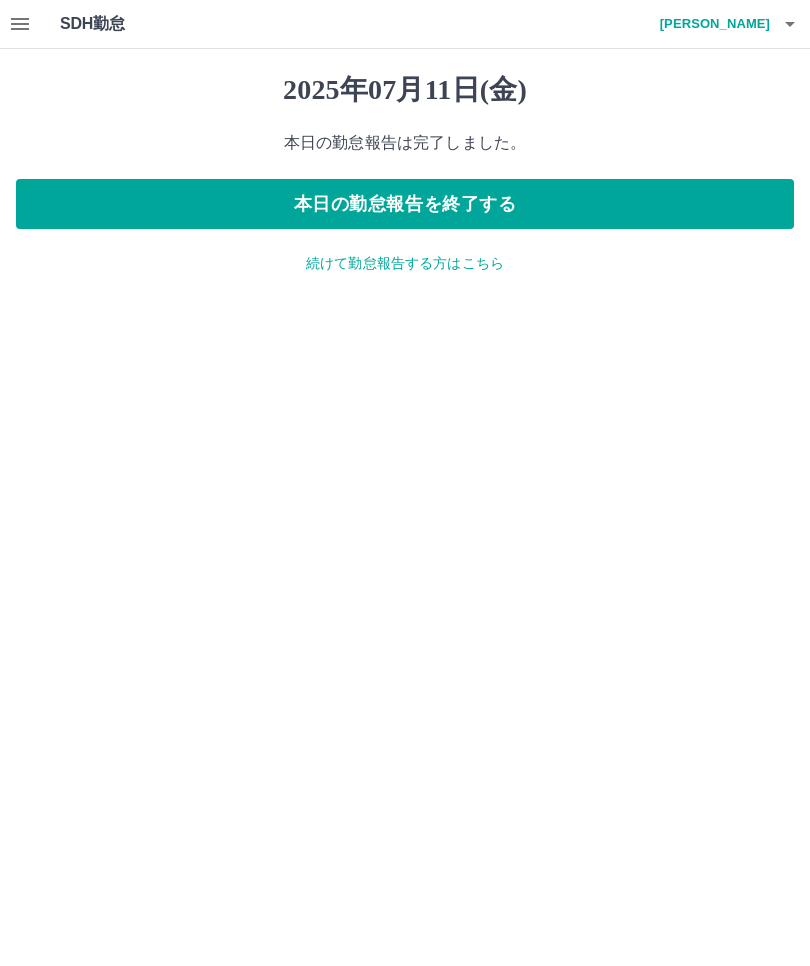click on "本日の勤怠報告を終了する" at bounding box center (405, 204) 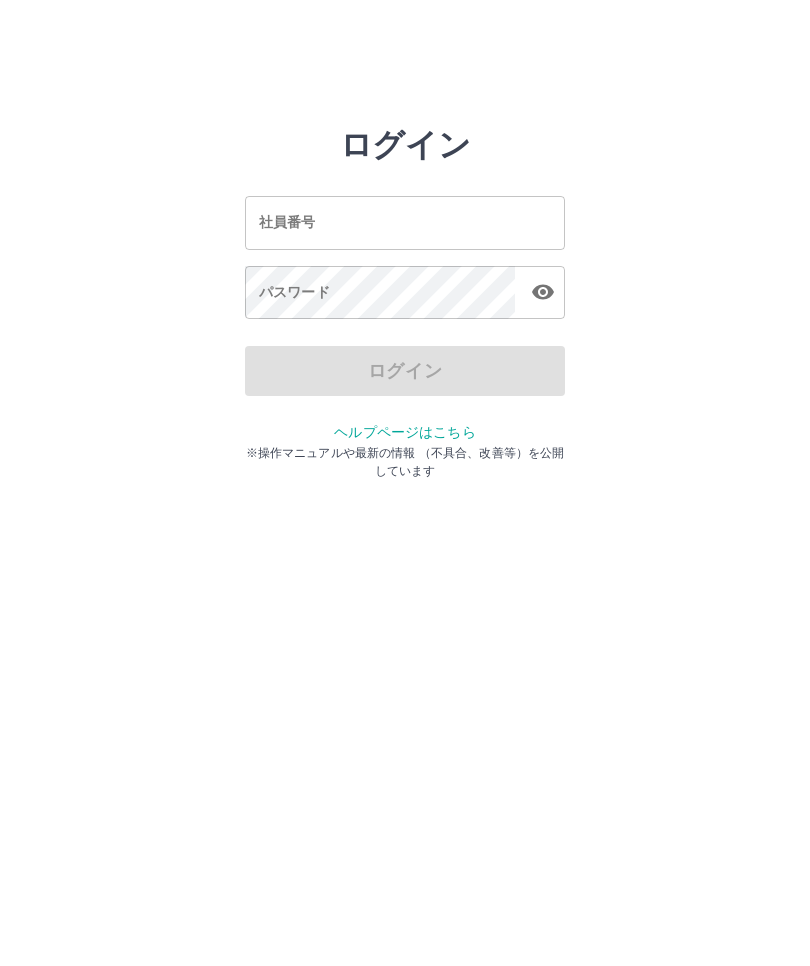 scroll, scrollTop: 0, scrollLeft: 0, axis: both 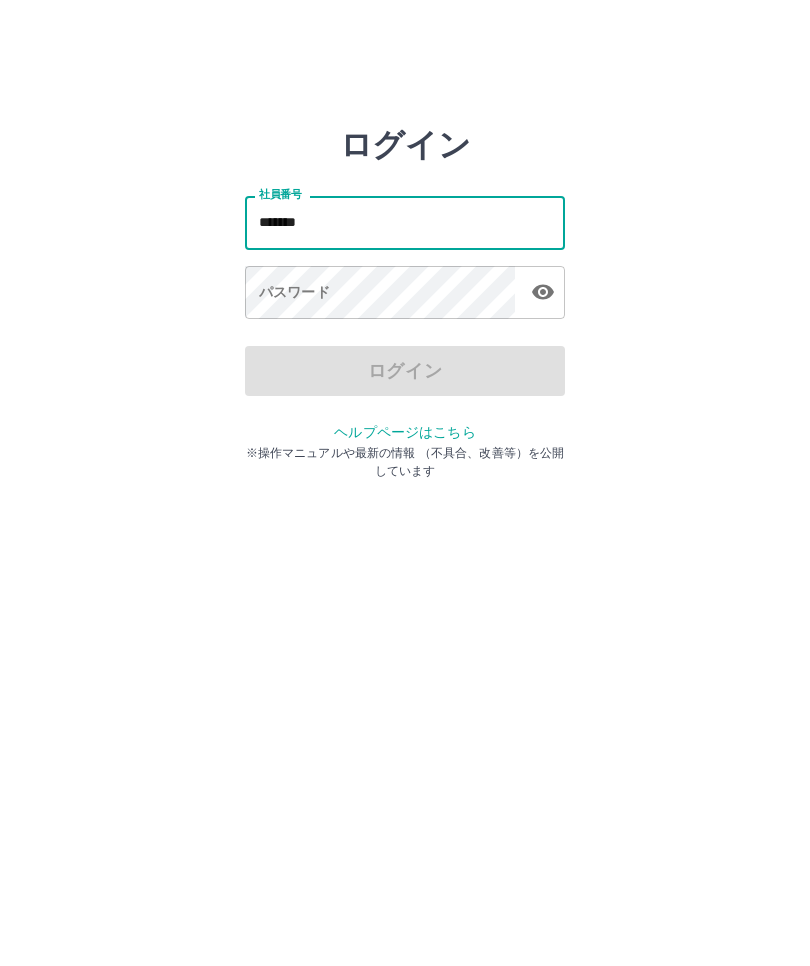 type on "*******" 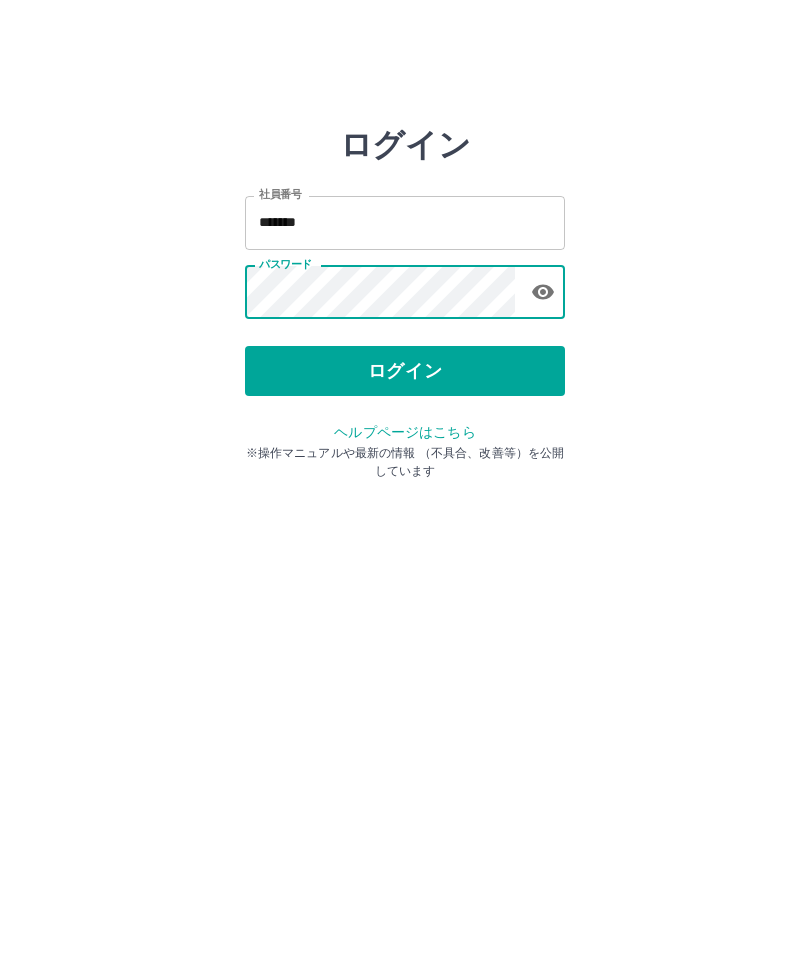 click on "ログイン" at bounding box center [405, 371] 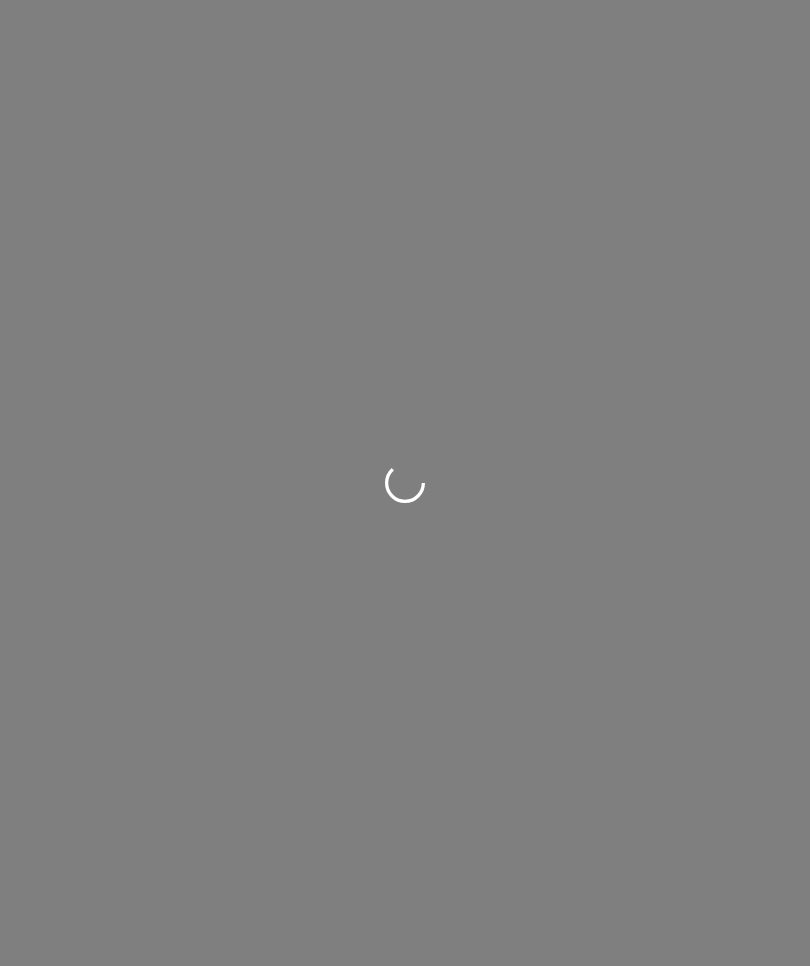 scroll, scrollTop: 0, scrollLeft: 0, axis: both 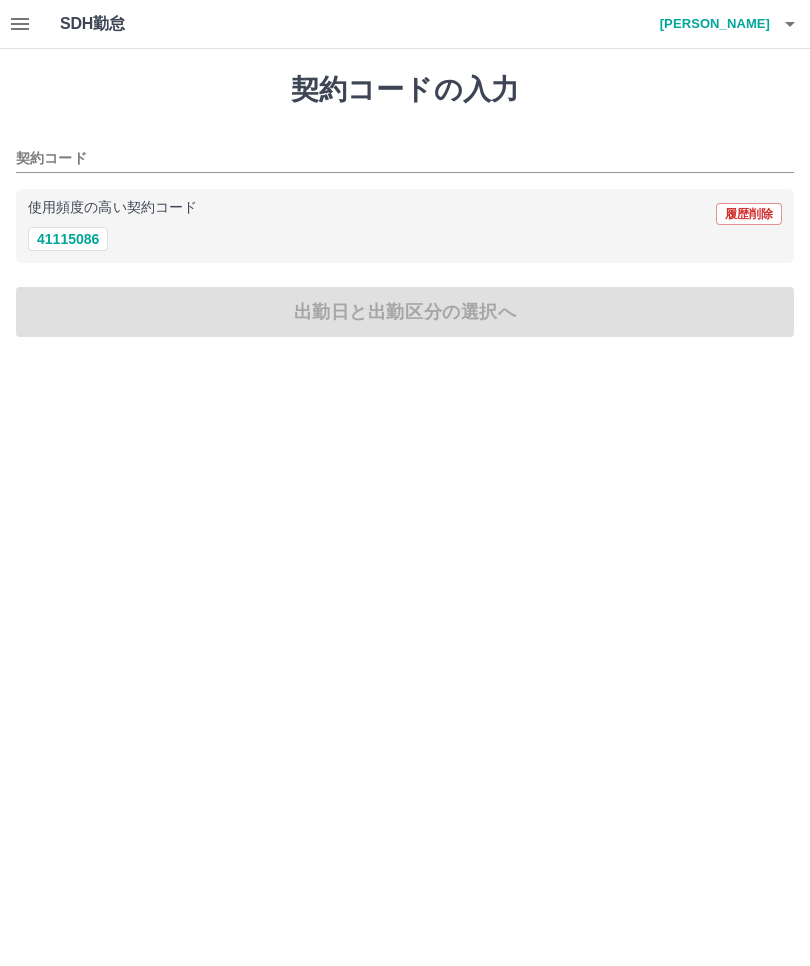 click on "41115086" at bounding box center (68, 239) 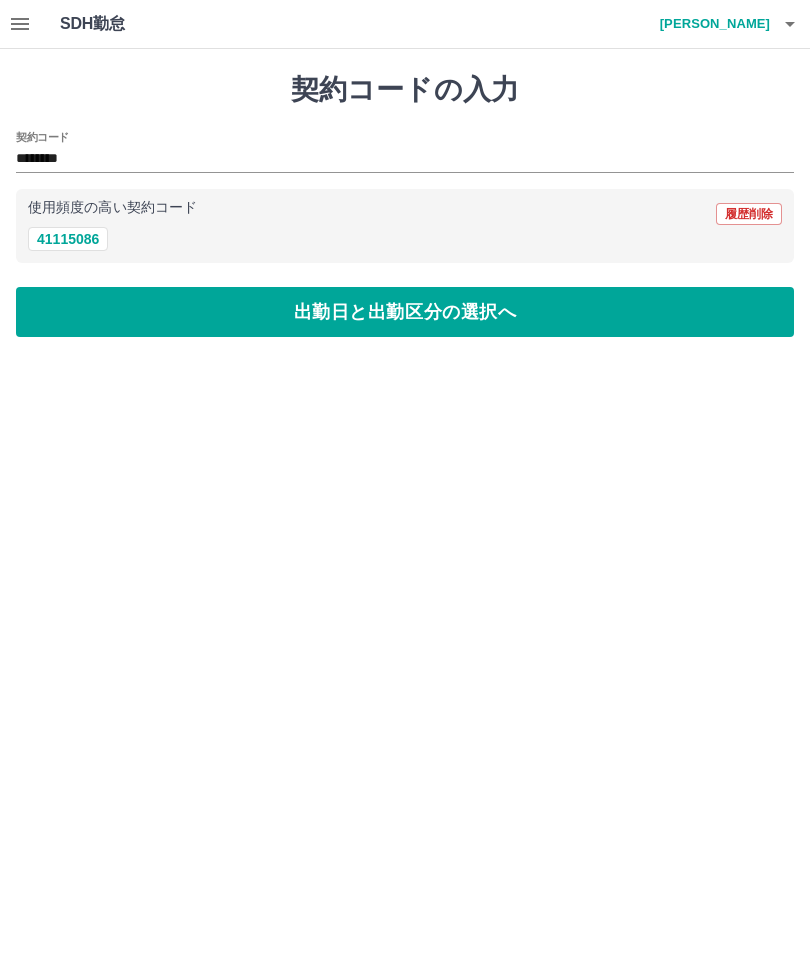 click on "出勤日と出勤区分の選択へ" at bounding box center [405, 312] 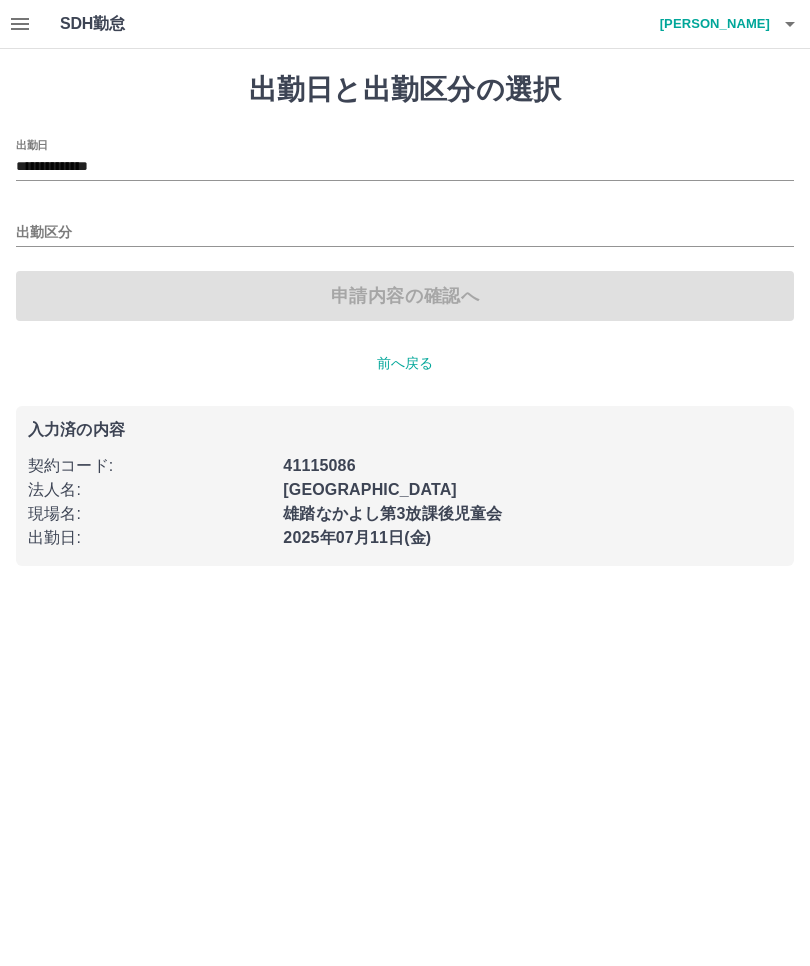 click on "出勤区分" at bounding box center [405, 233] 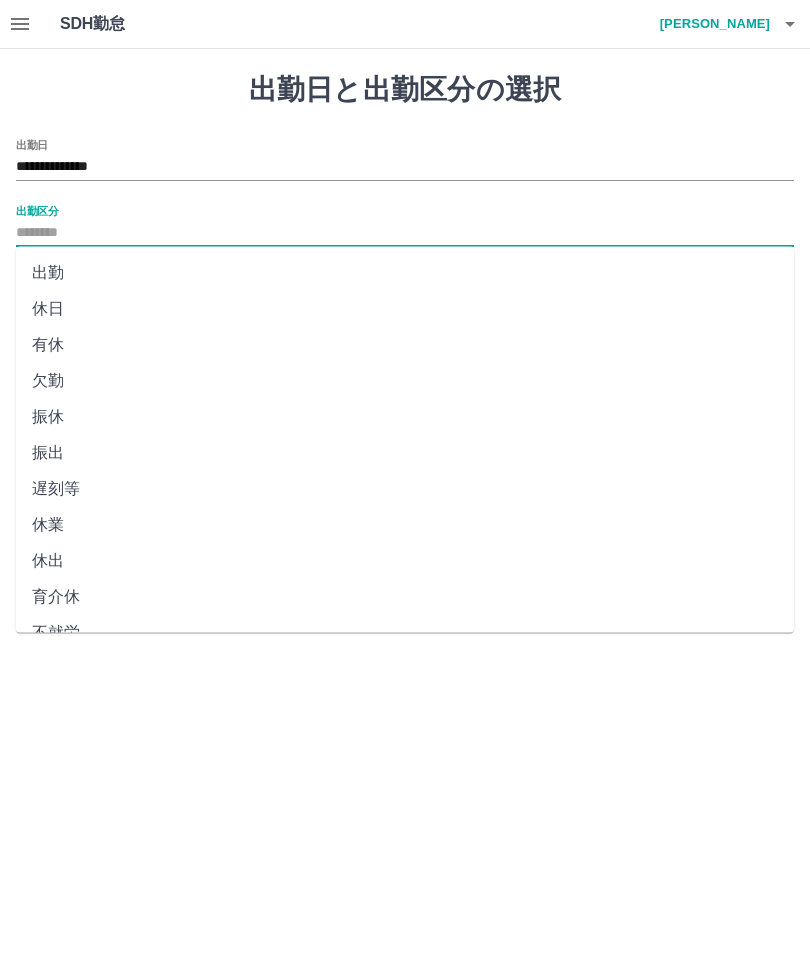 click on "出勤" at bounding box center (405, 273) 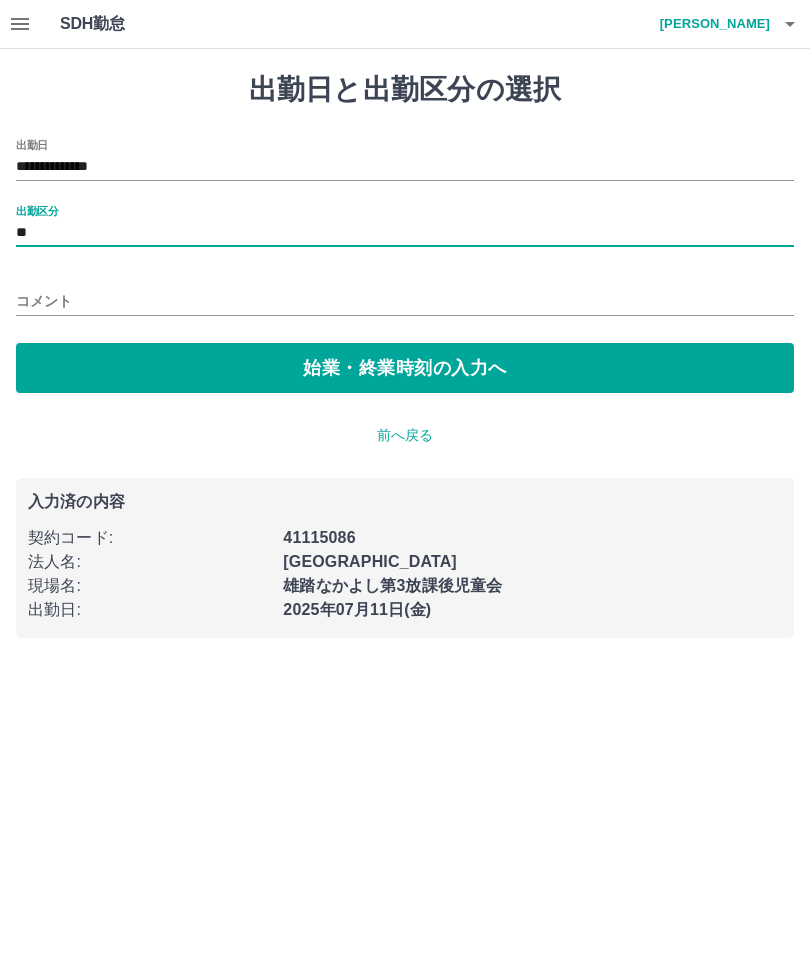 click on "**" at bounding box center [405, 233] 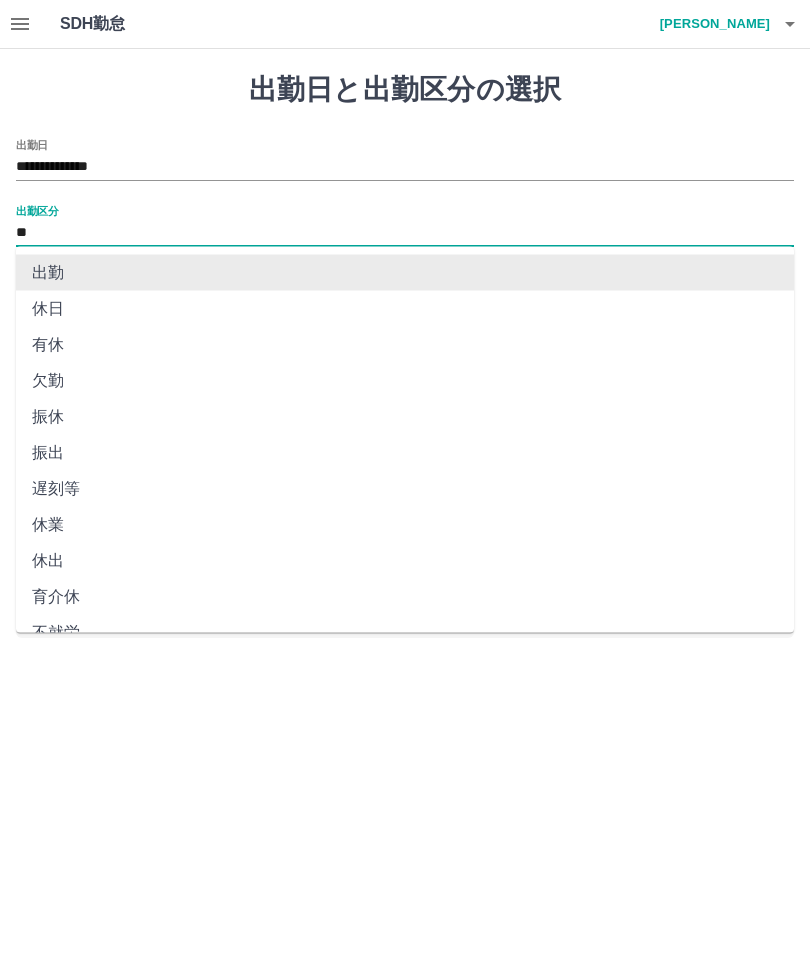 click on "出勤" at bounding box center [405, 273] 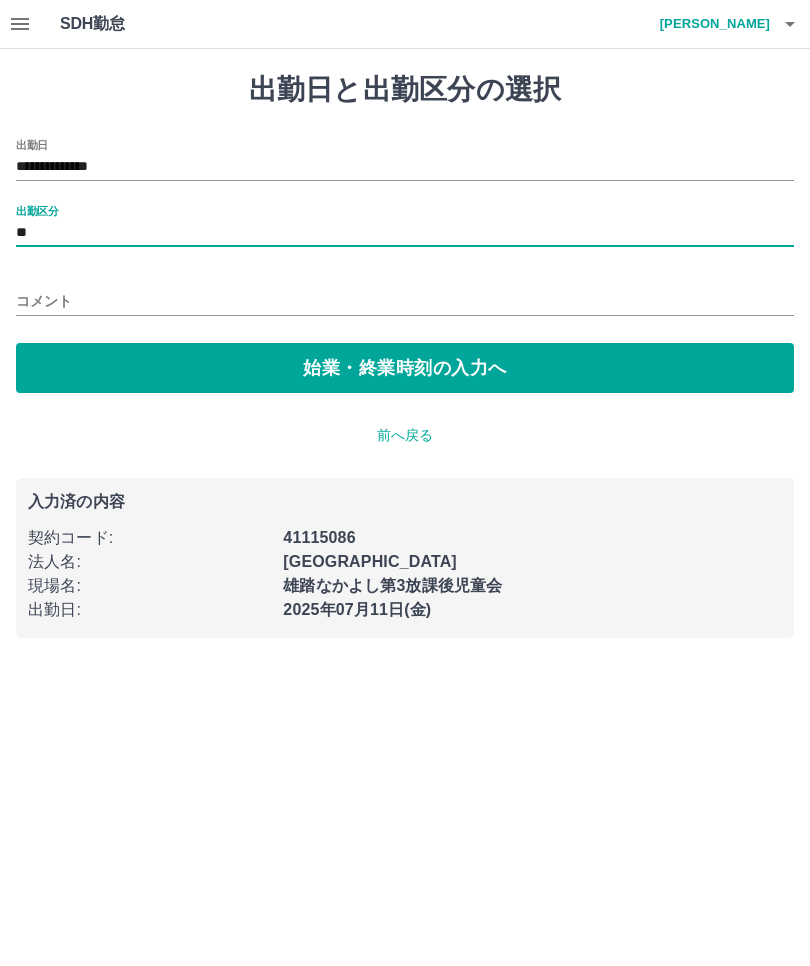 click on "始業・終業時刻の入力へ" at bounding box center (405, 368) 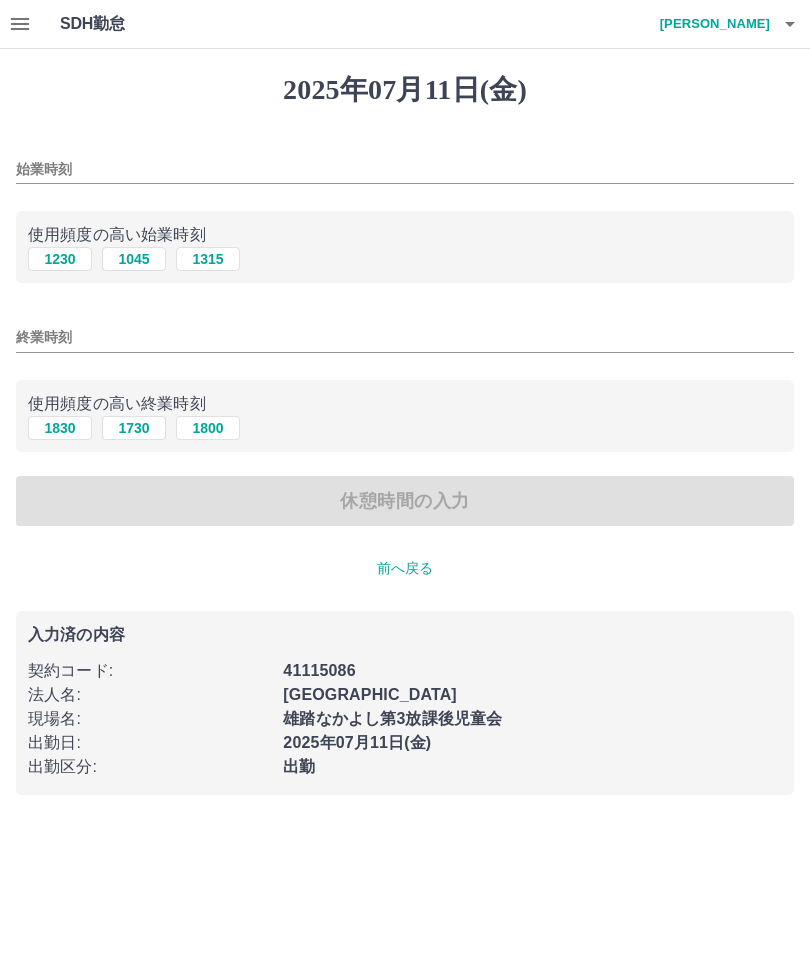 click on "1230" at bounding box center [60, 259] 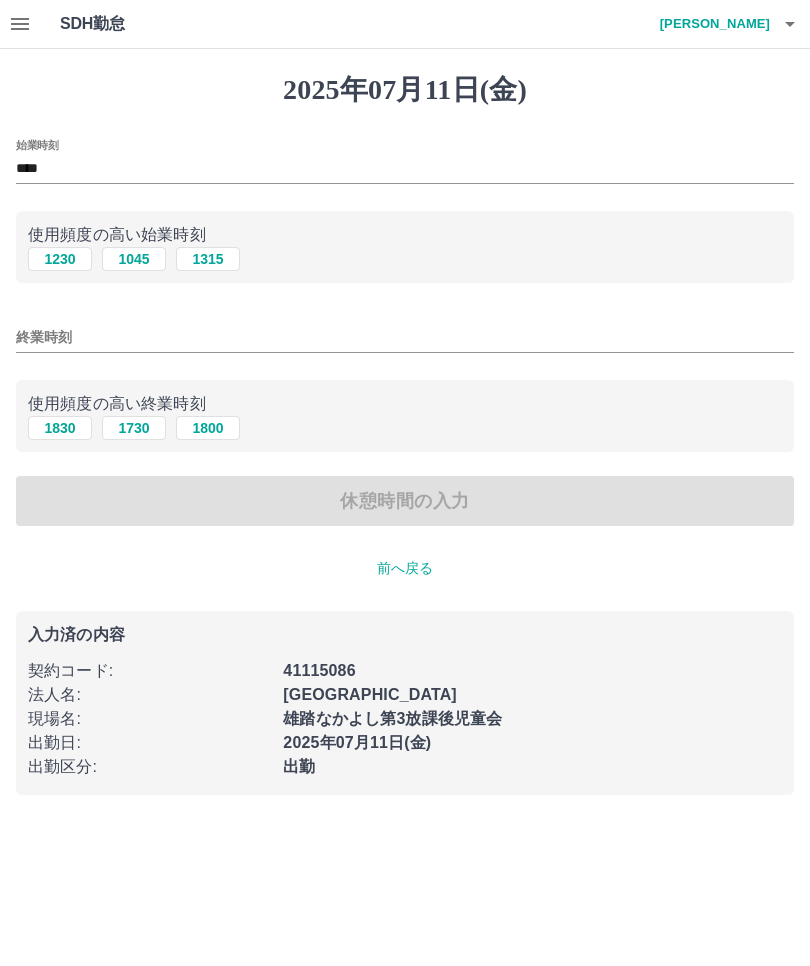 click on "1800" at bounding box center [208, 428] 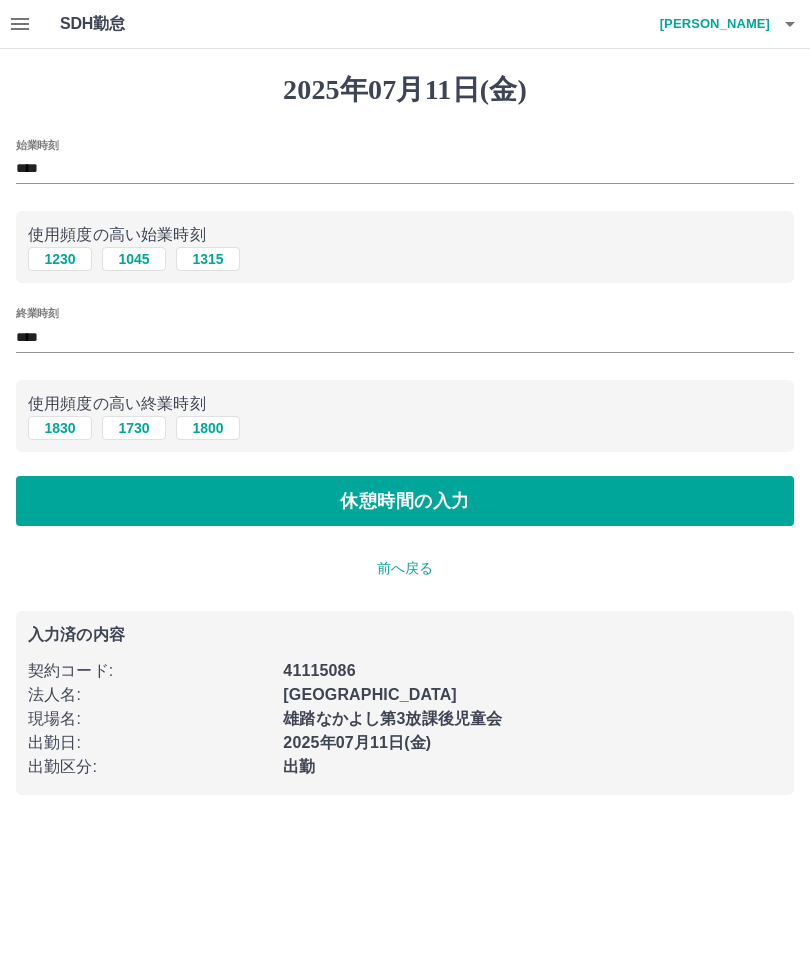 click on "休憩時間の入力" at bounding box center (405, 501) 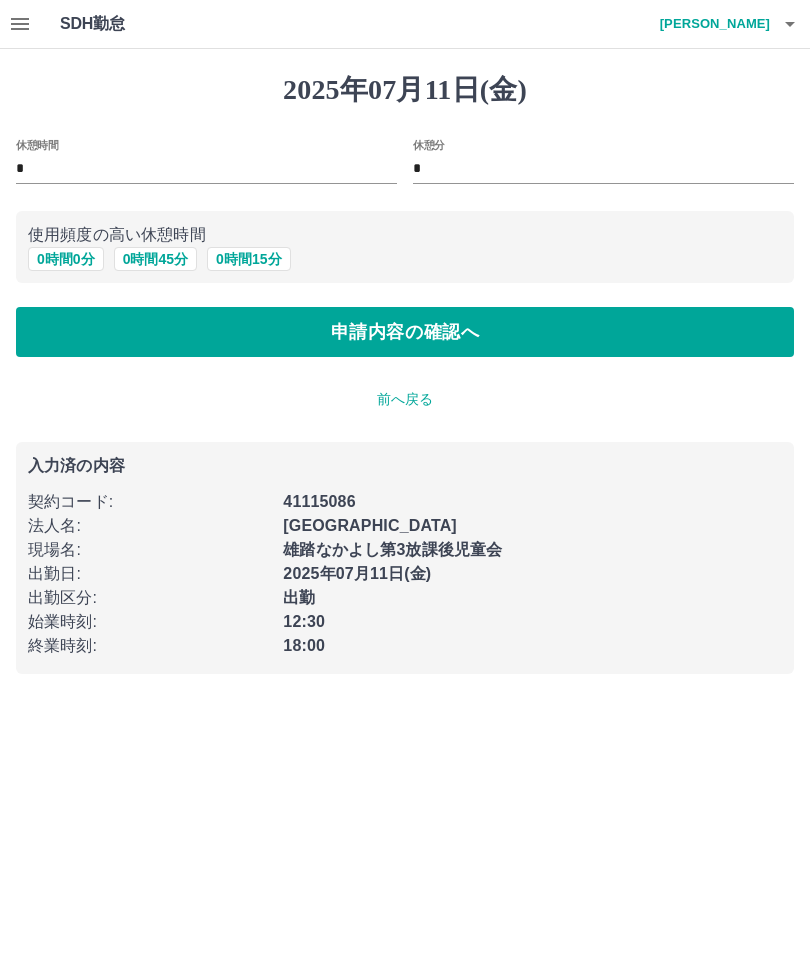 click on "申請内容の確認へ" at bounding box center [405, 332] 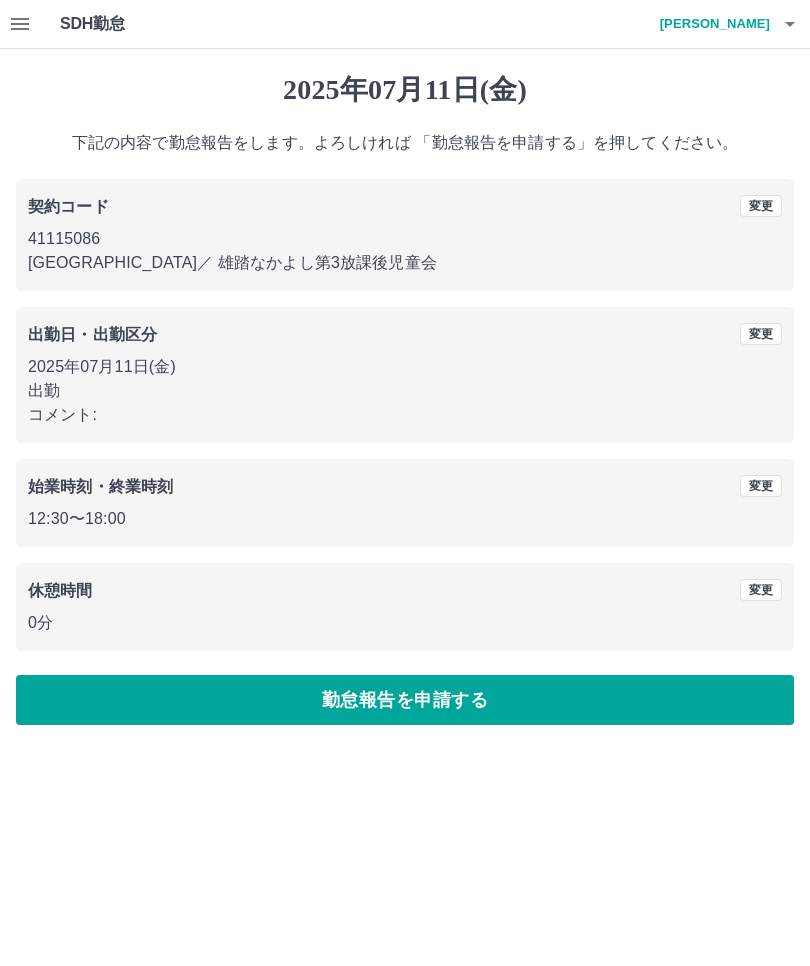 click on "勤怠報告を申請する" at bounding box center [405, 700] 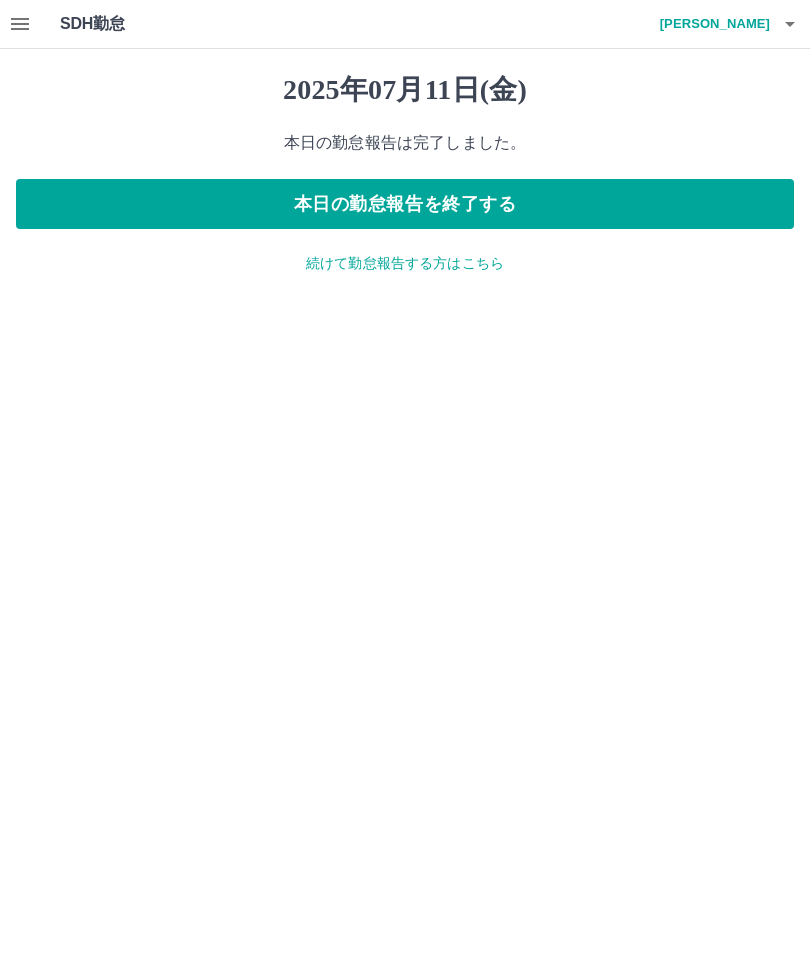 click on "本日の勤怠報告を終了する" at bounding box center (405, 204) 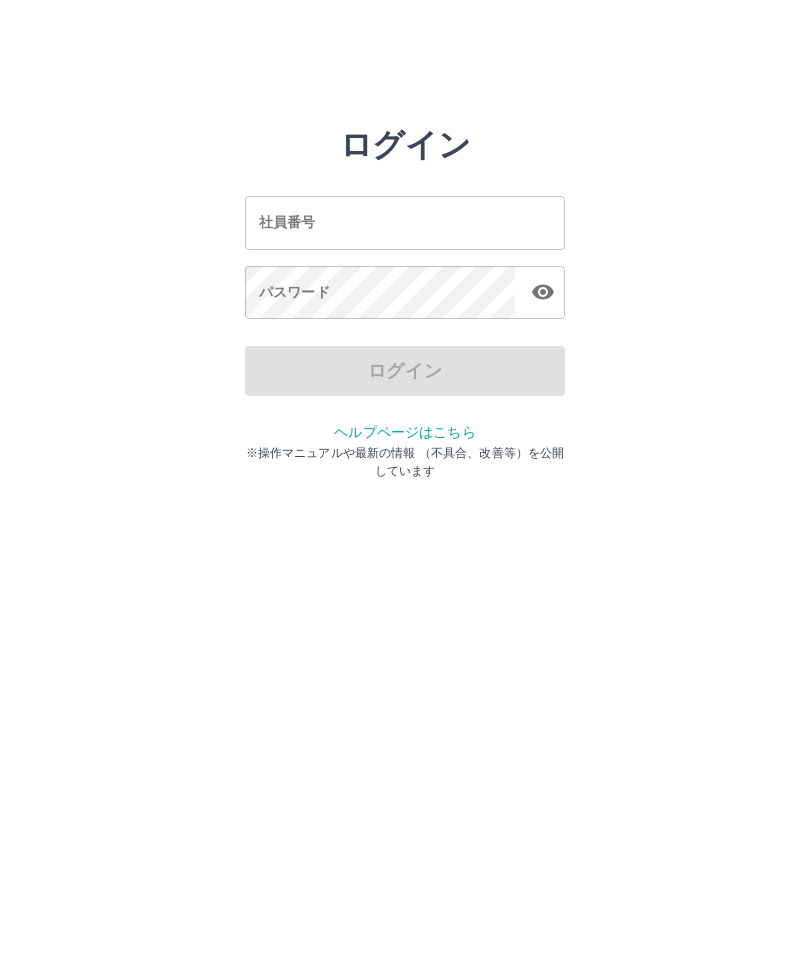 scroll, scrollTop: 0, scrollLeft: 0, axis: both 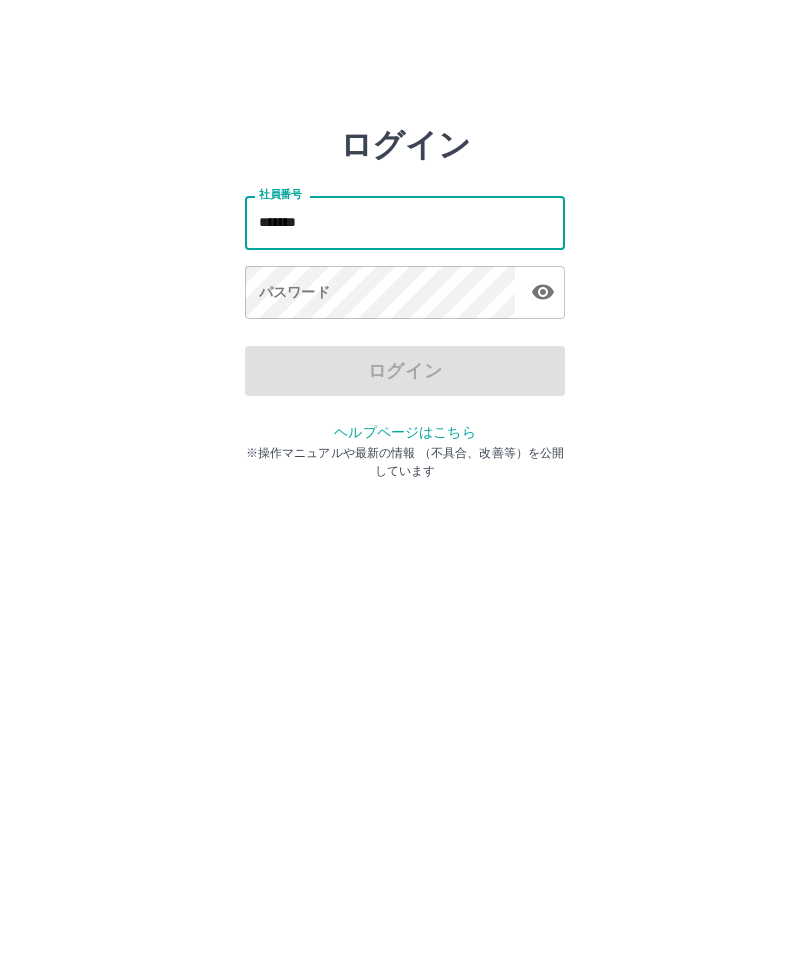 type on "*******" 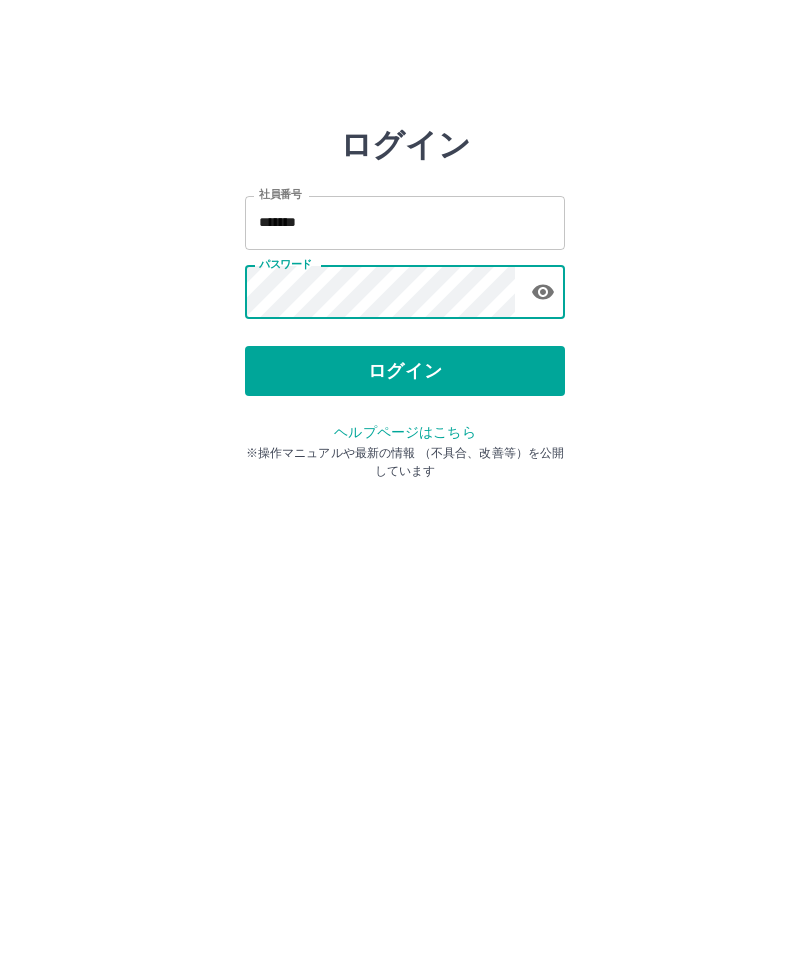 click on "ログイン" at bounding box center (405, 371) 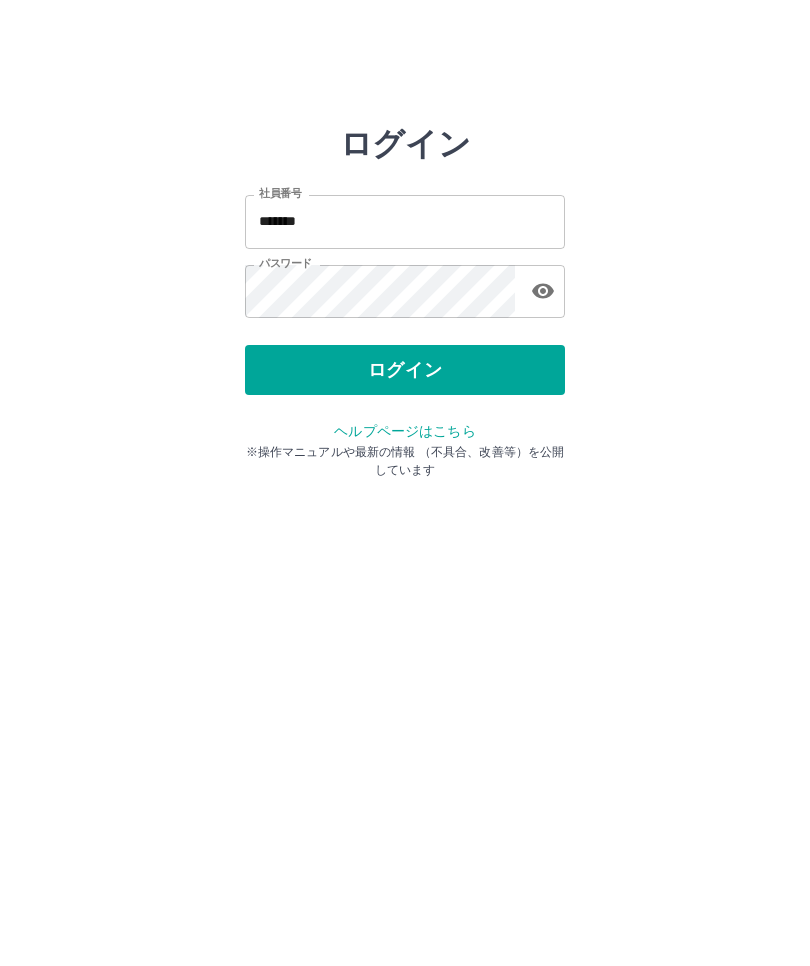click on "ログイン" at bounding box center [405, 371] 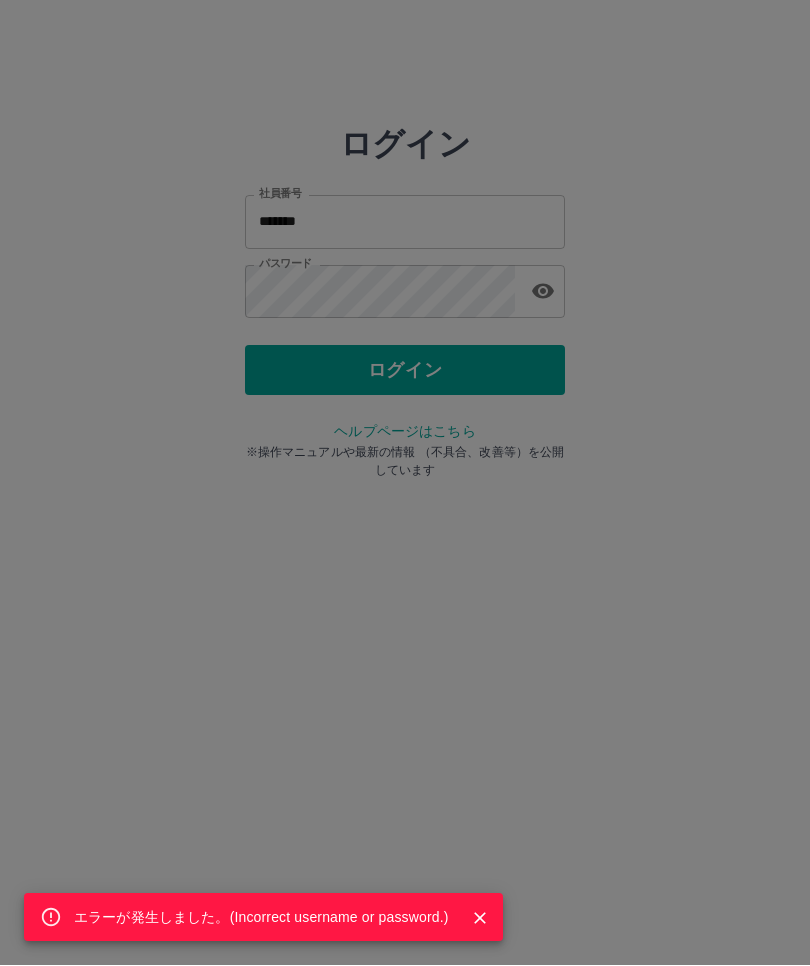 click on "エラーが発生しました。( Incorrect username or password. )" at bounding box center [405, 483] 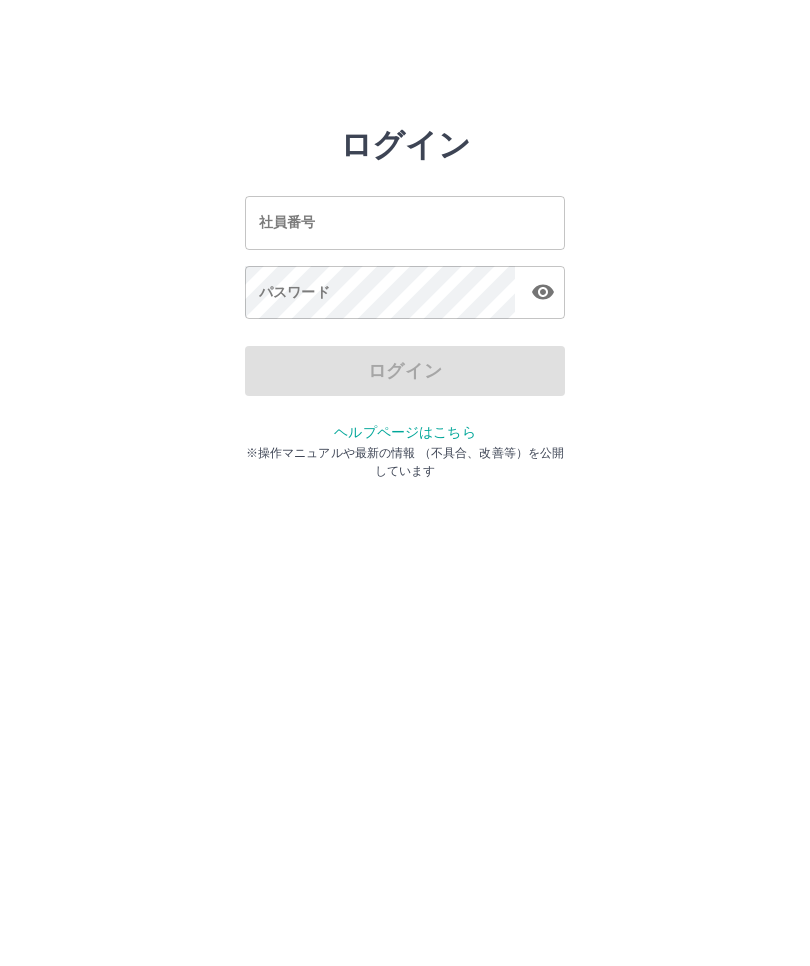 scroll, scrollTop: 1, scrollLeft: 0, axis: vertical 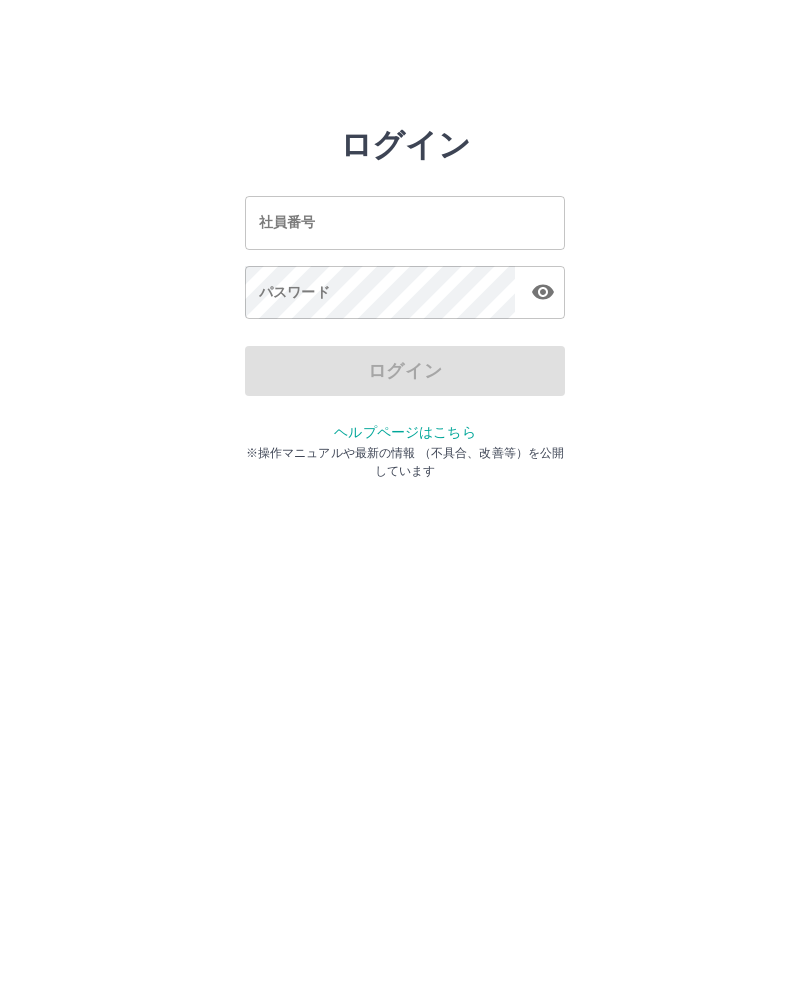 click on "社員番号" at bounding box center [405, 222] 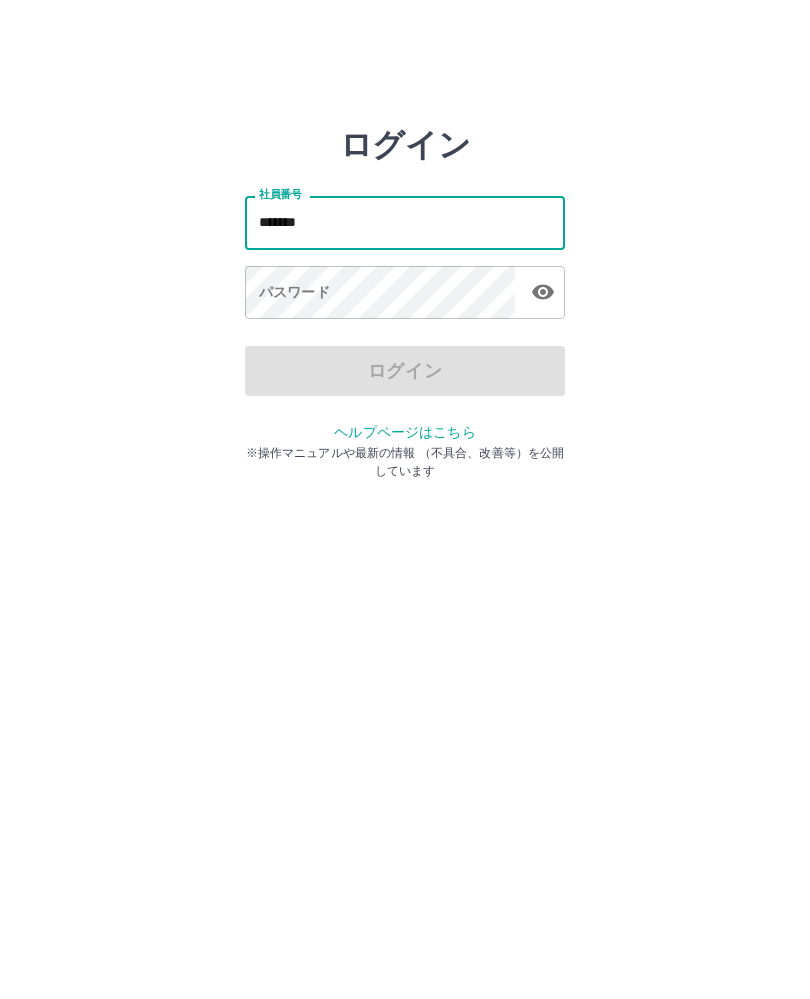 click on "*******" at bounding box center [405, 222] 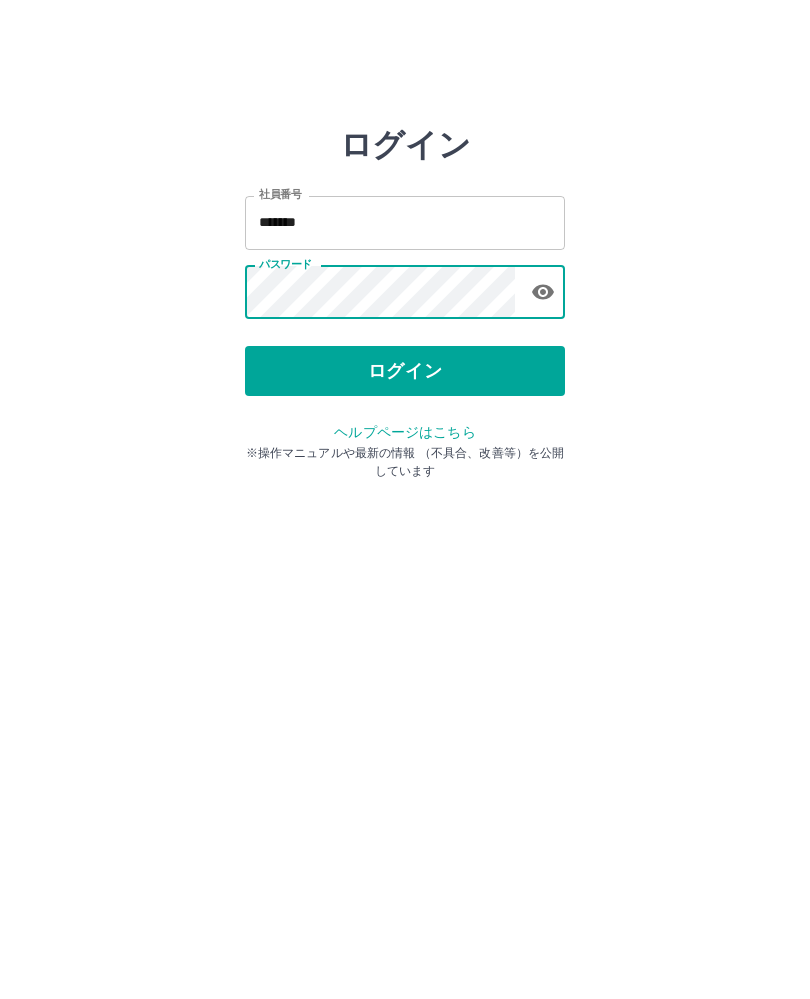 click on "ログイン" at bounding box center [405, 371] 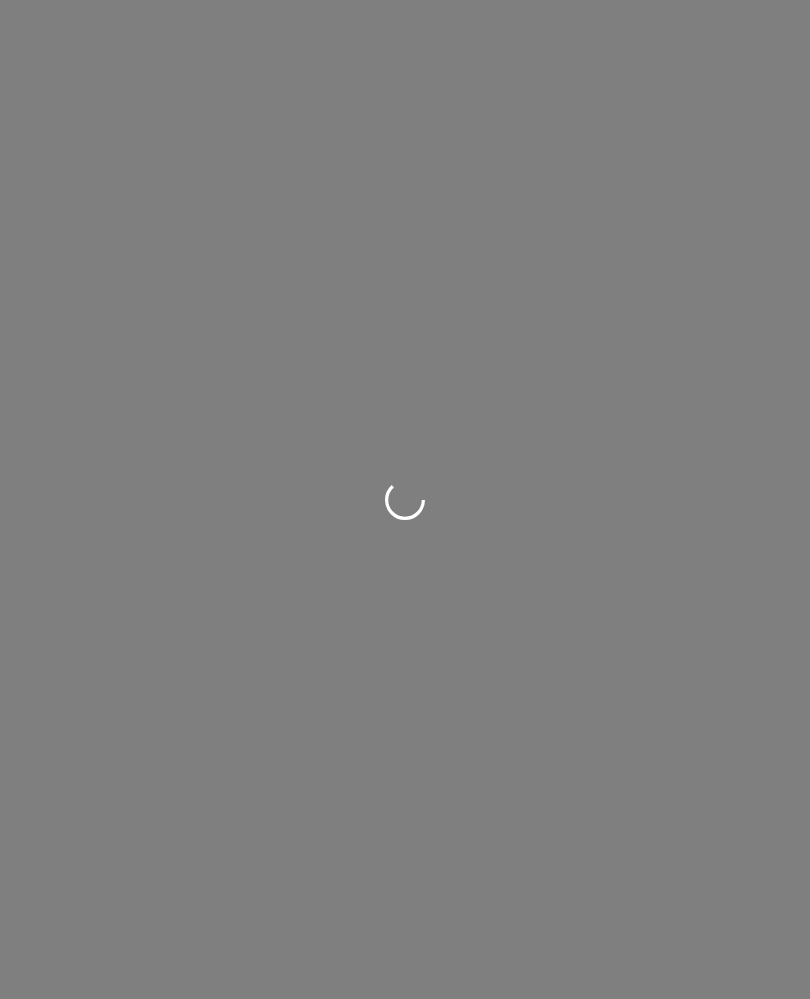 scroll, scrollTop: 0, scrollLeft: 0, axis: both 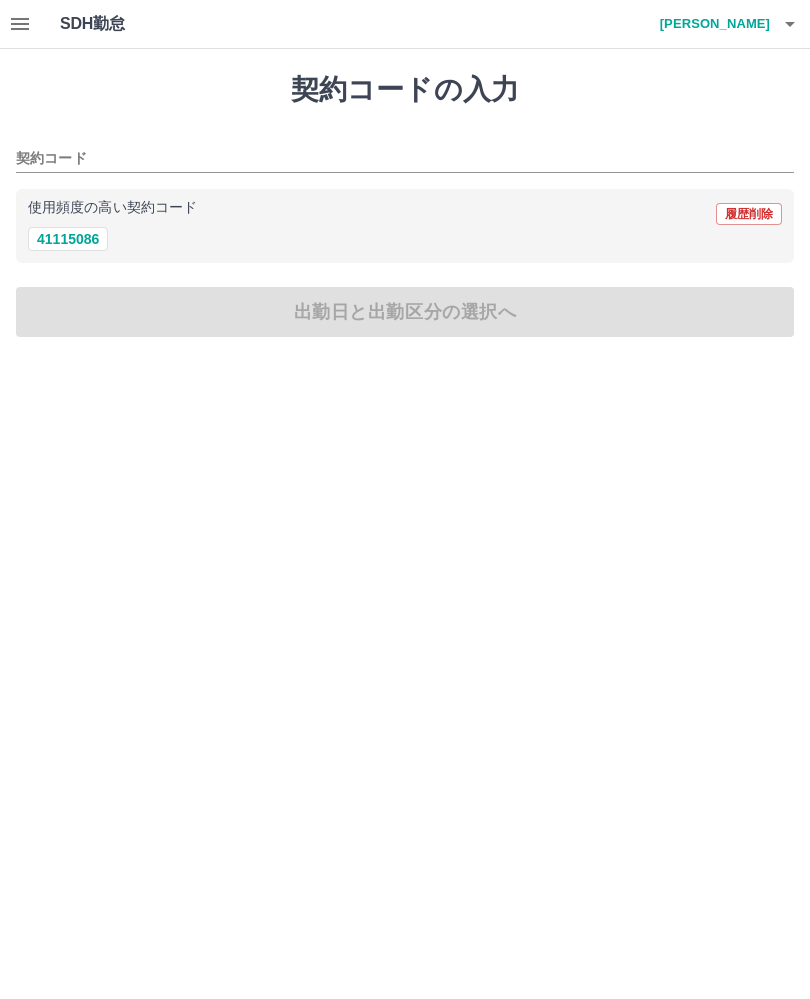 click on "契約コード" at bounding box center (390, 159) 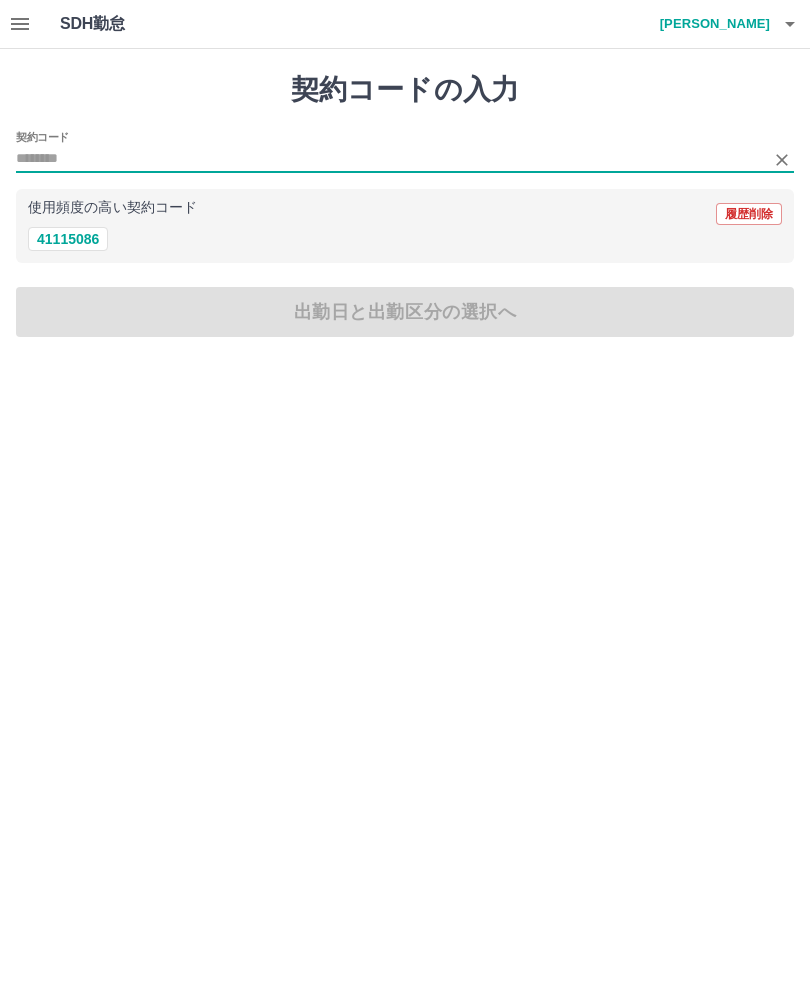 click on "41115086" at bounding box center (68, 239) 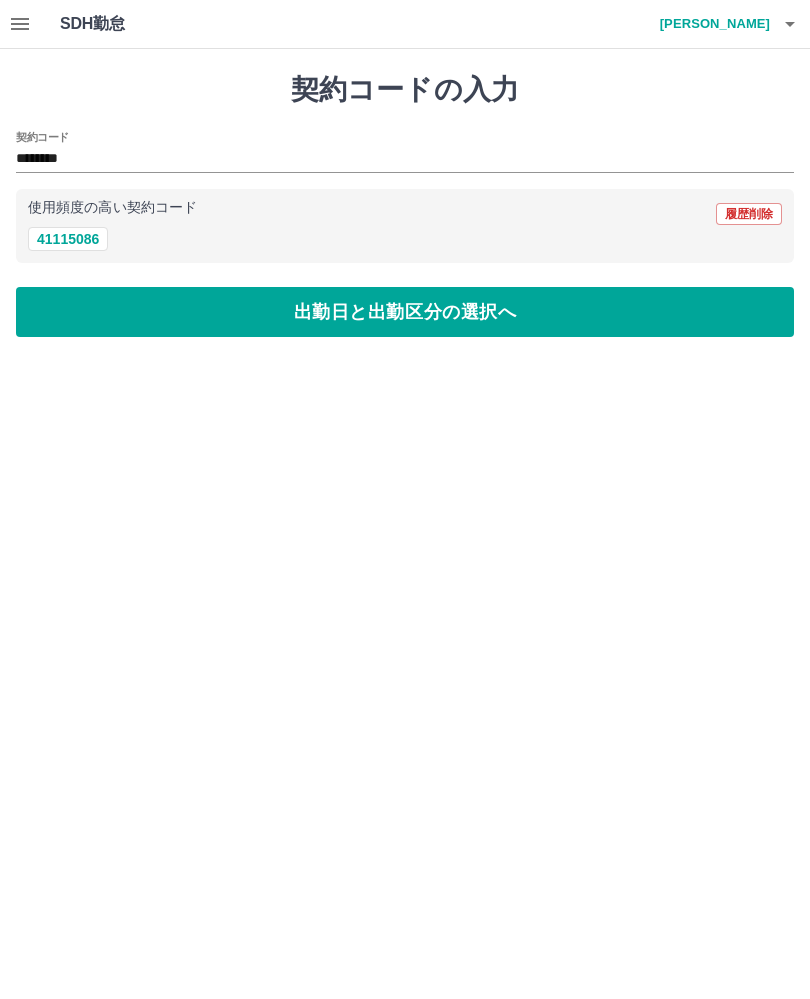 type on "********" 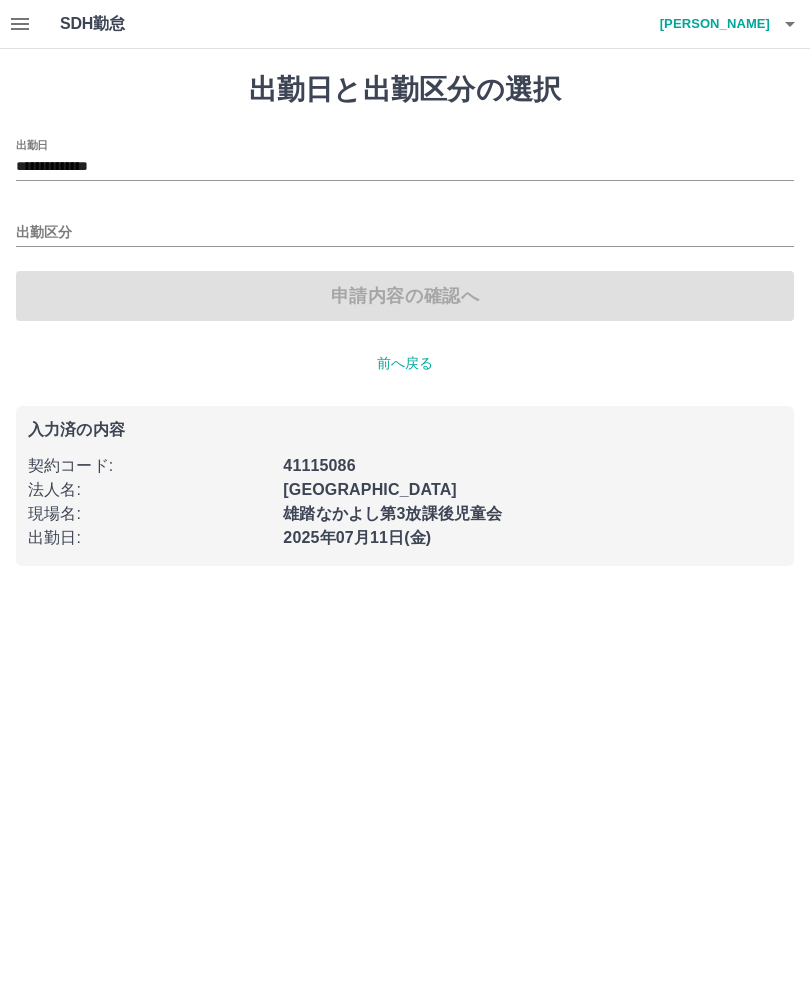 click on "出勤区分" at bounding box center [405, 233] 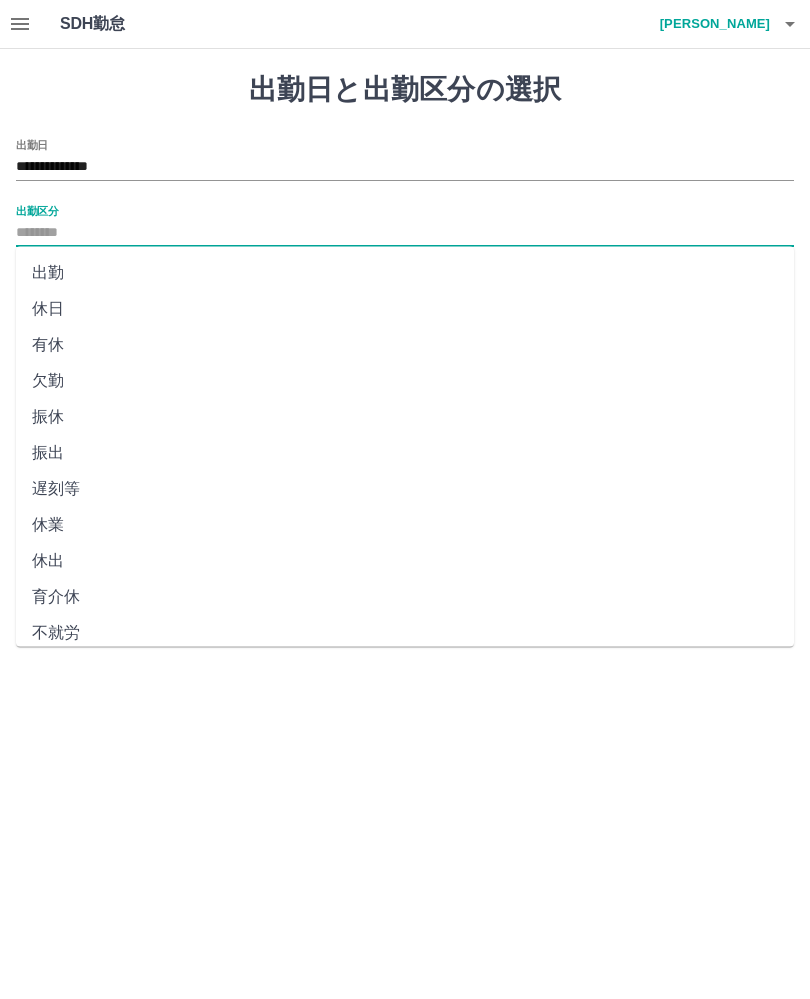 click on "出勤" at bounding box center [405, 273] 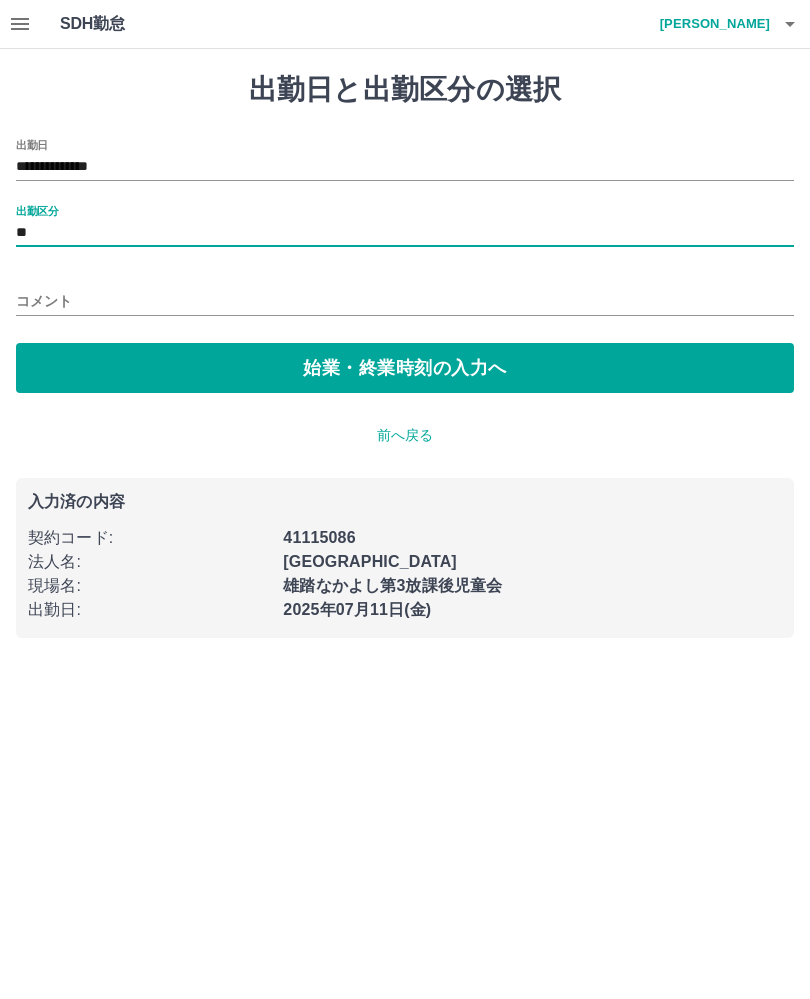 click on "始業・終業時刻の入力へ" at bounding box center [405, 368] 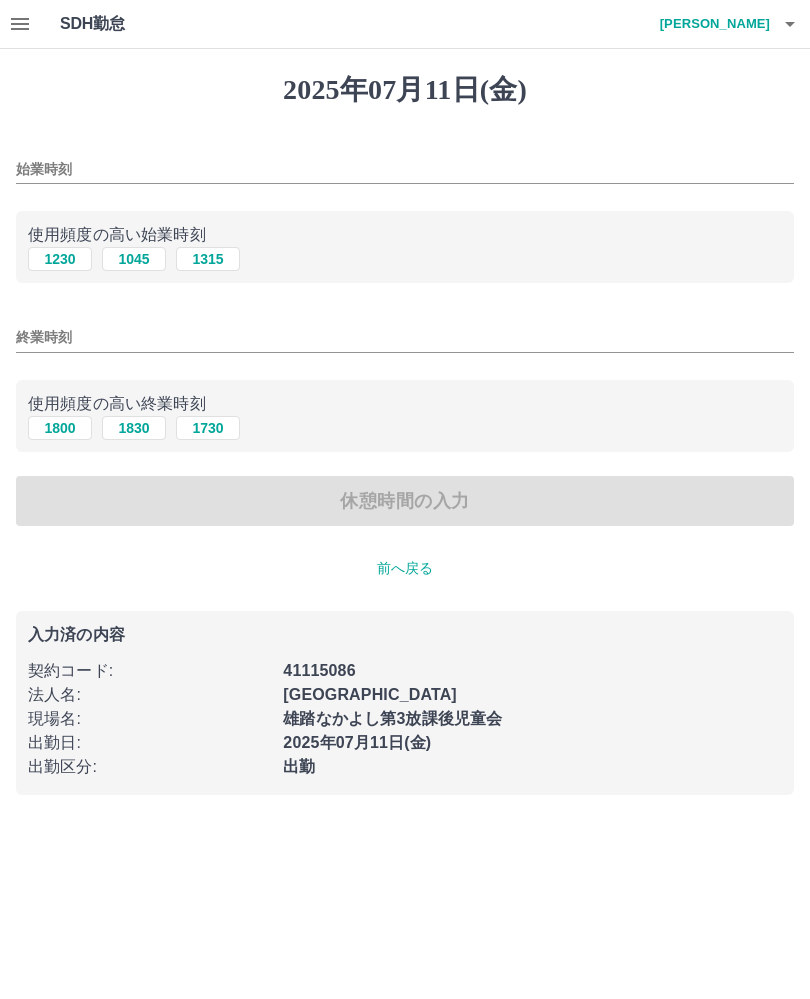 click on "1230" at bounding box center [60, 259] 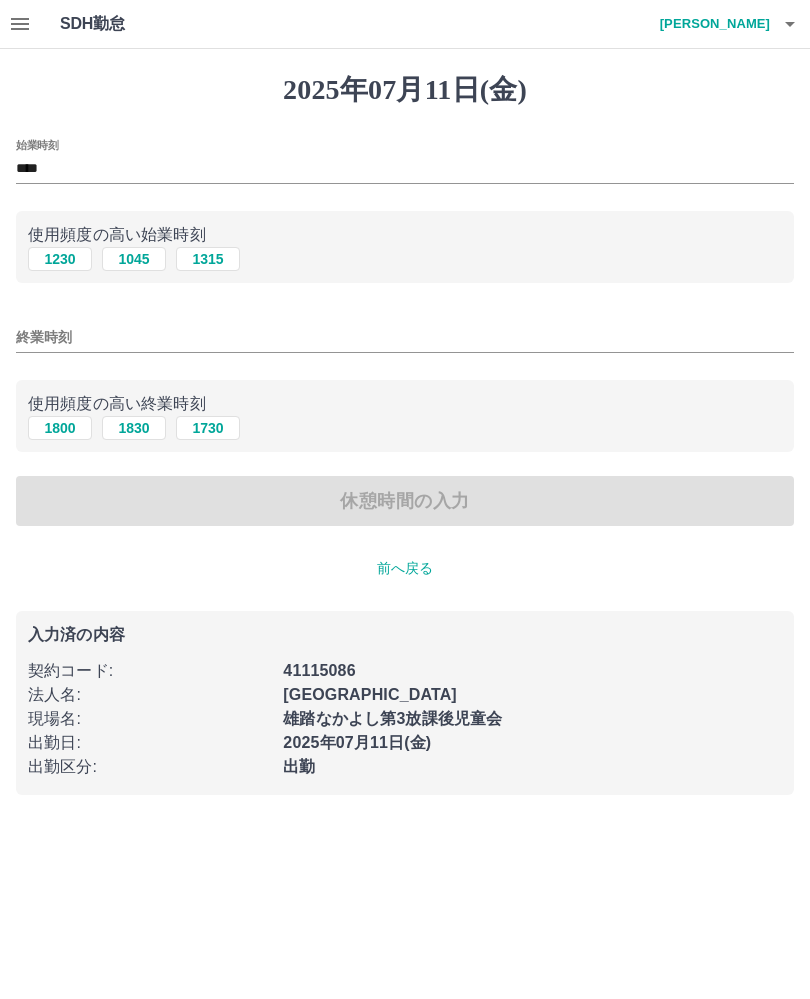 click on "1730" at bounding box center [208, 428] 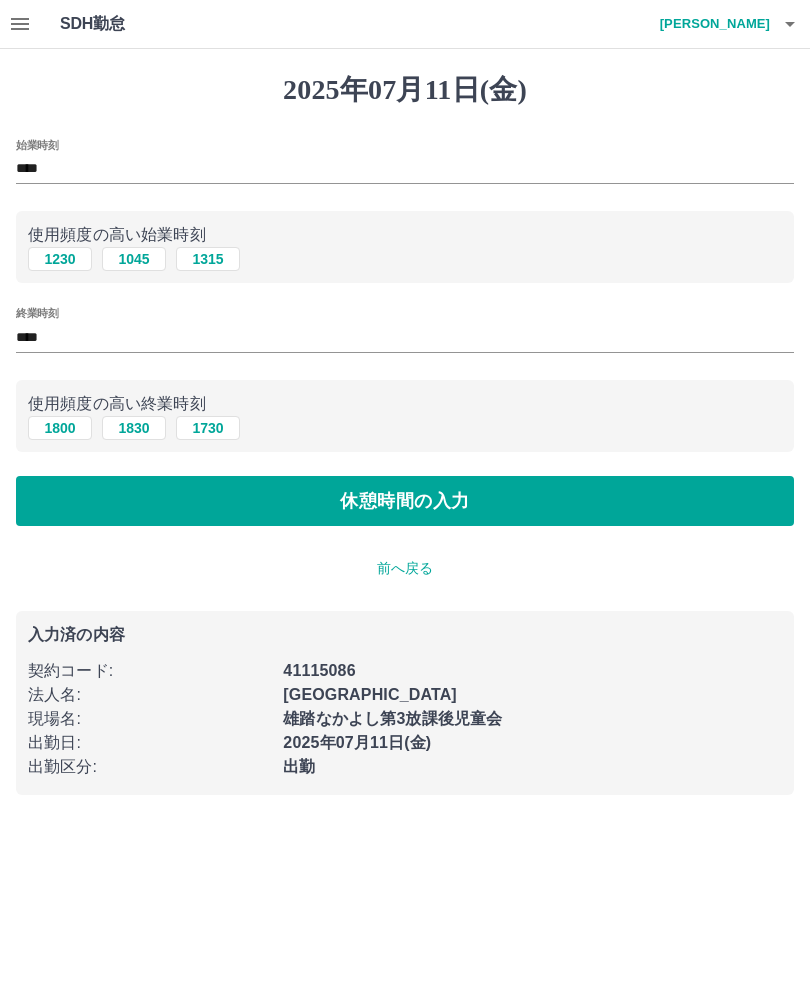 click on "休憩時間の入力" at bounding box center [405, 501] 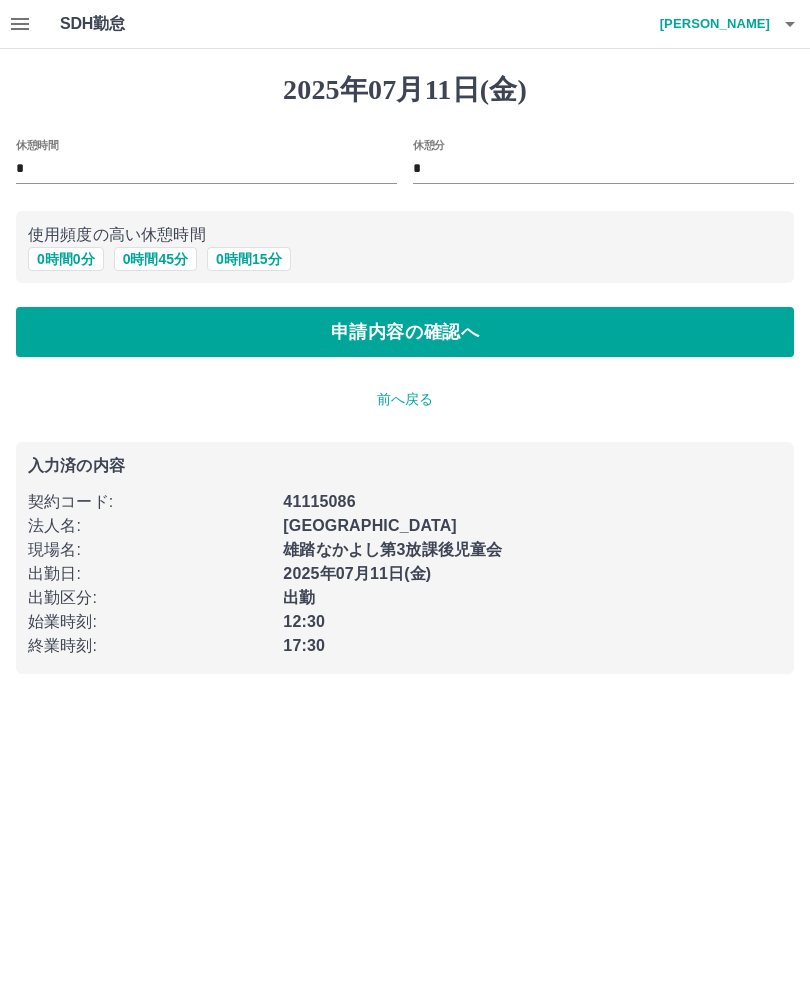 click on "0 時間 0 分" at bounding box center [66, 259] 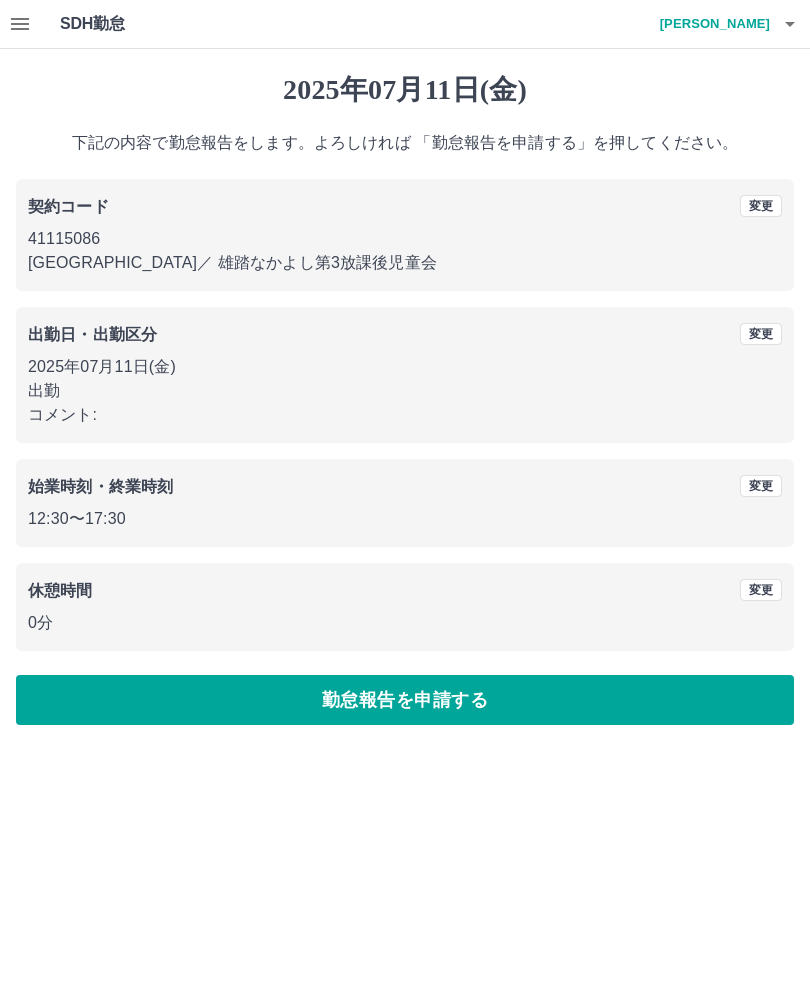 click on "勤怠報告を申請する" at bounding box center [405, 700] 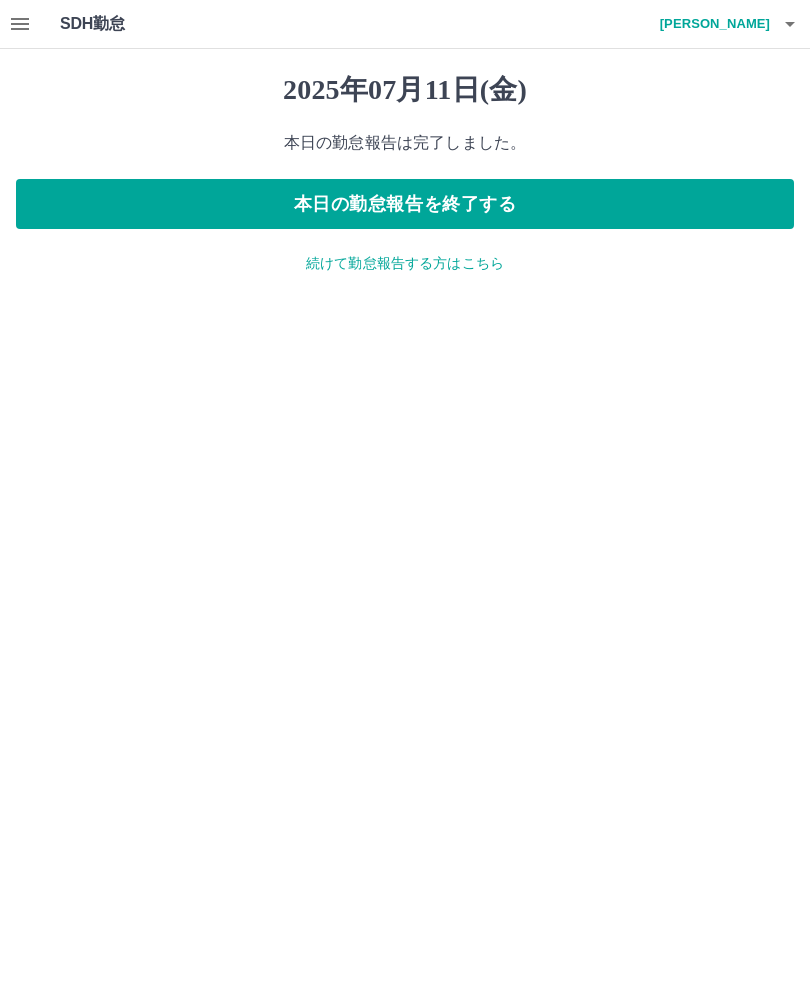 click on "本日の勤怠報告を終了する" at bounding box center (405, 204) 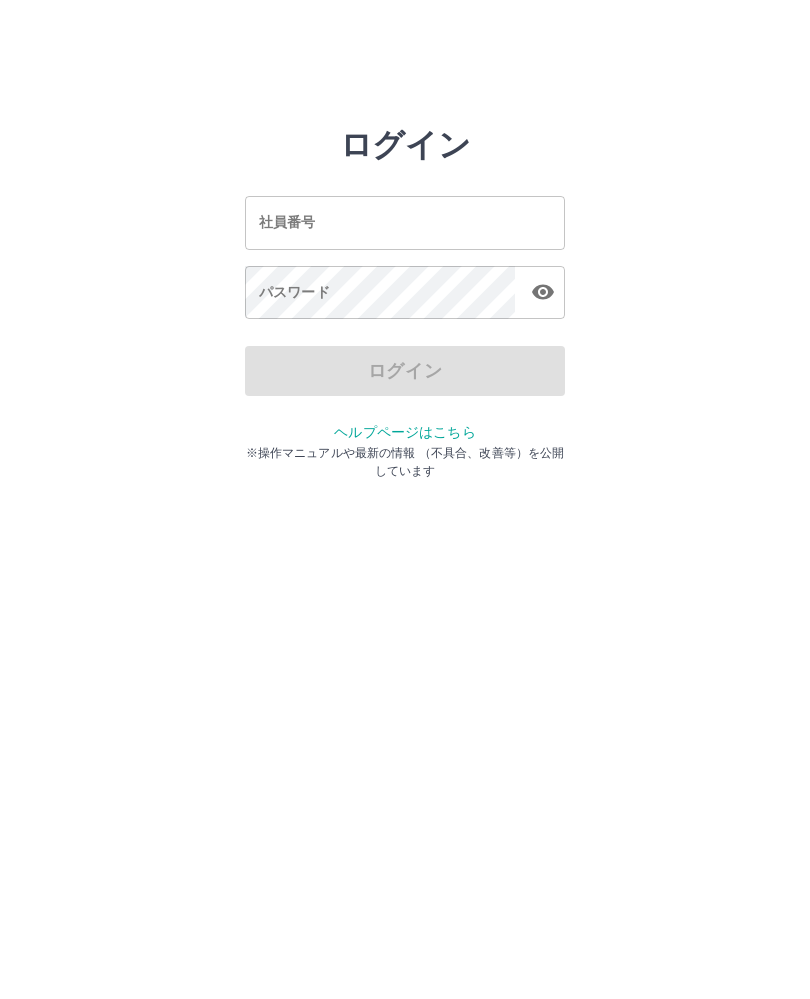 scroll, scrollTop: 0, scrollLeft: 0, axis: both 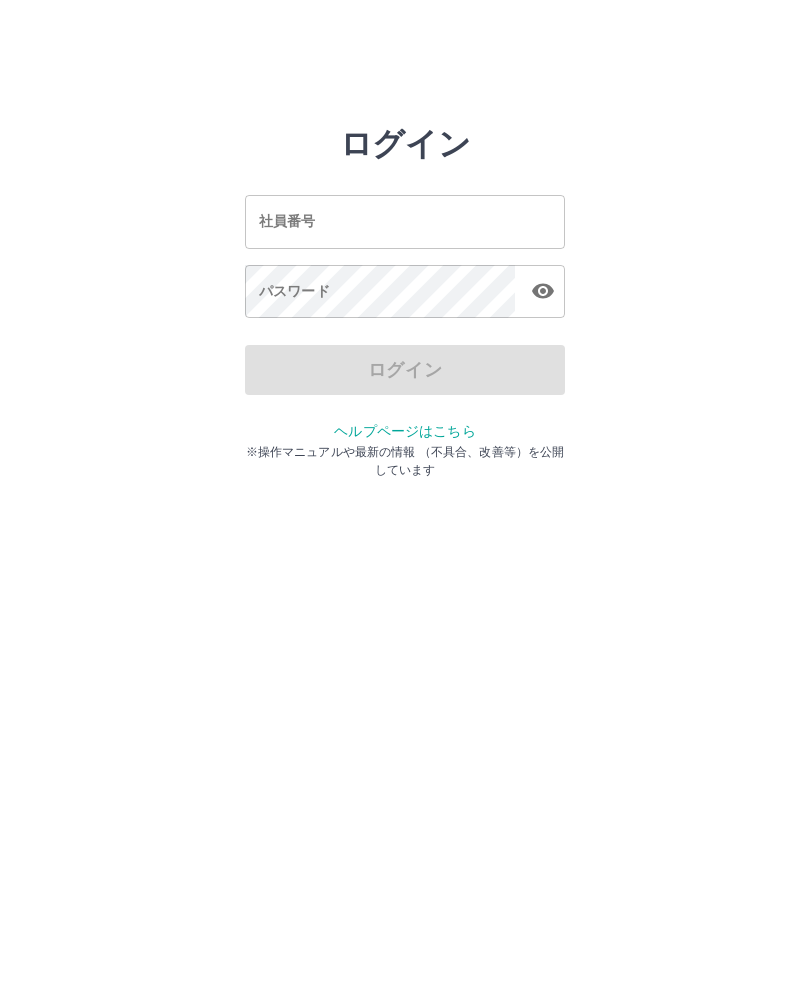 click on "社員番号" at bounding box center (405, 222) 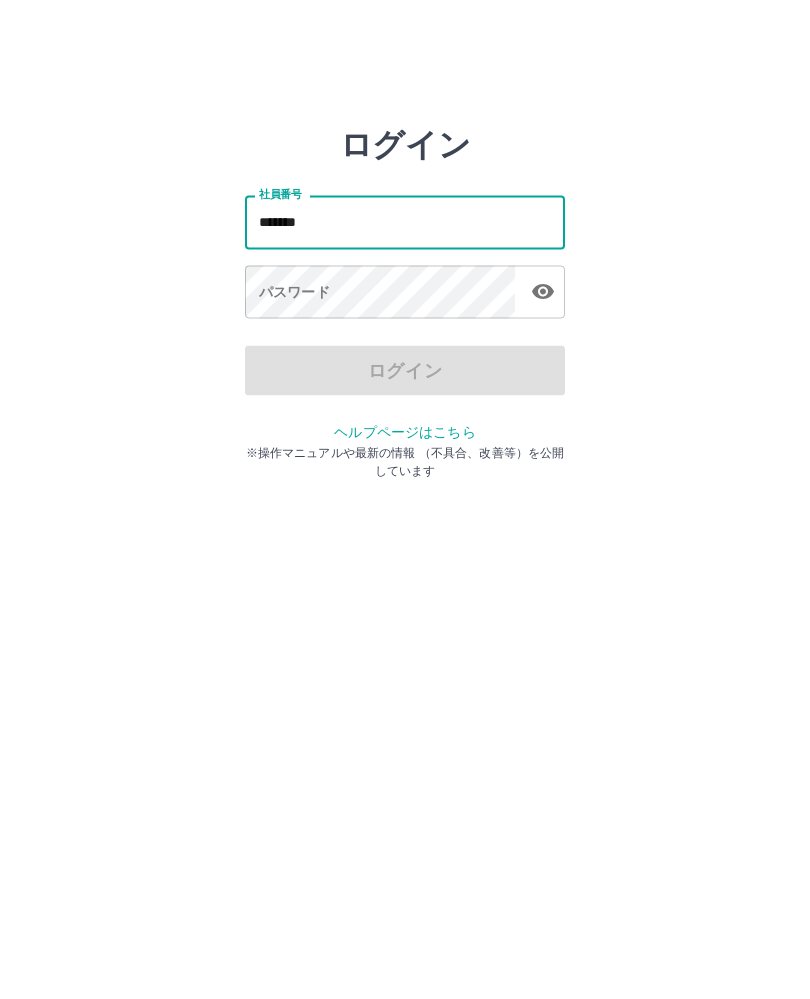 type on "*******" 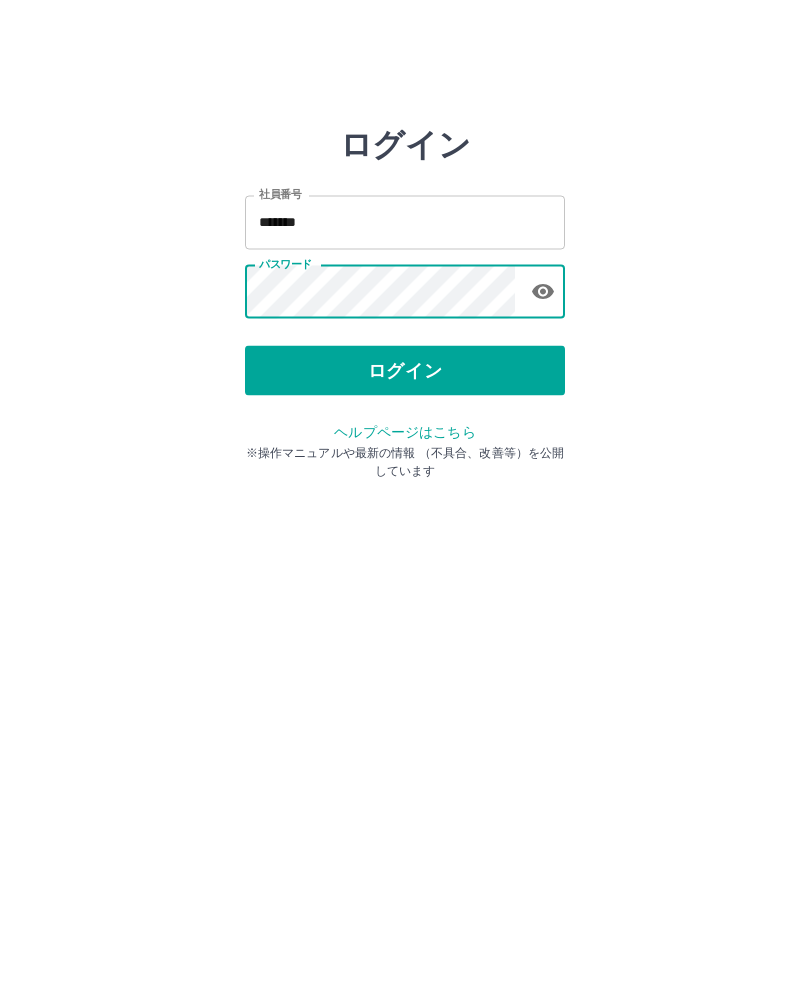 click on "ログイン" at bounding box center [405, 371] 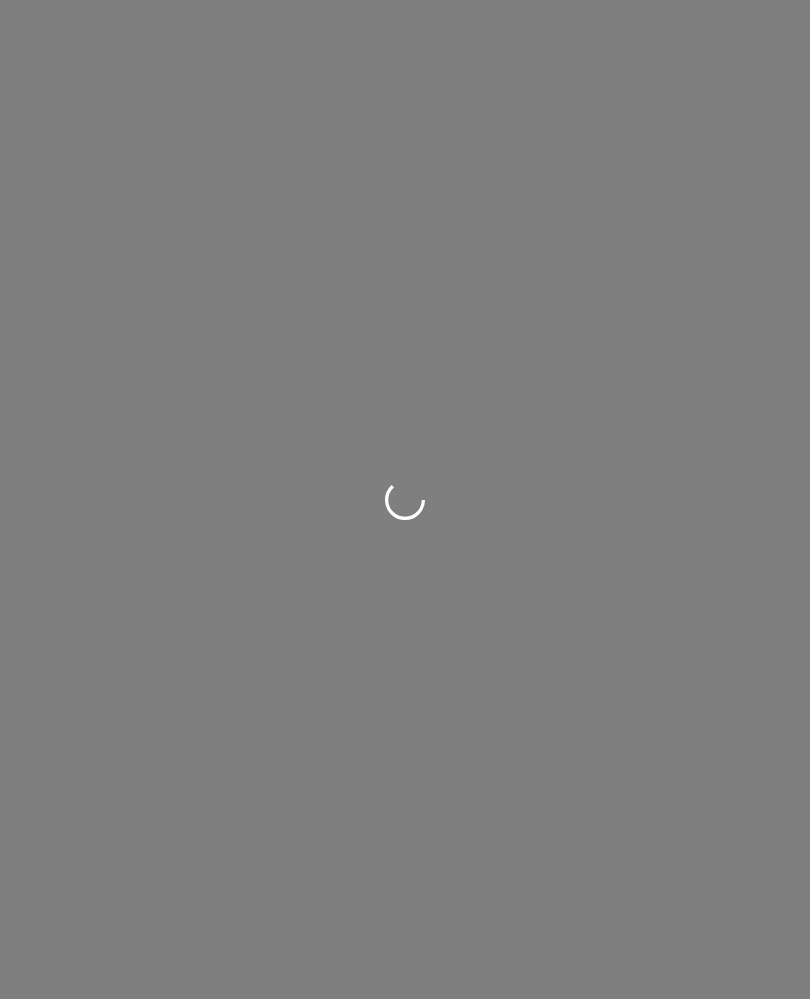 scroll, scrollTop: 0, scrollLeft: 0, axis: both 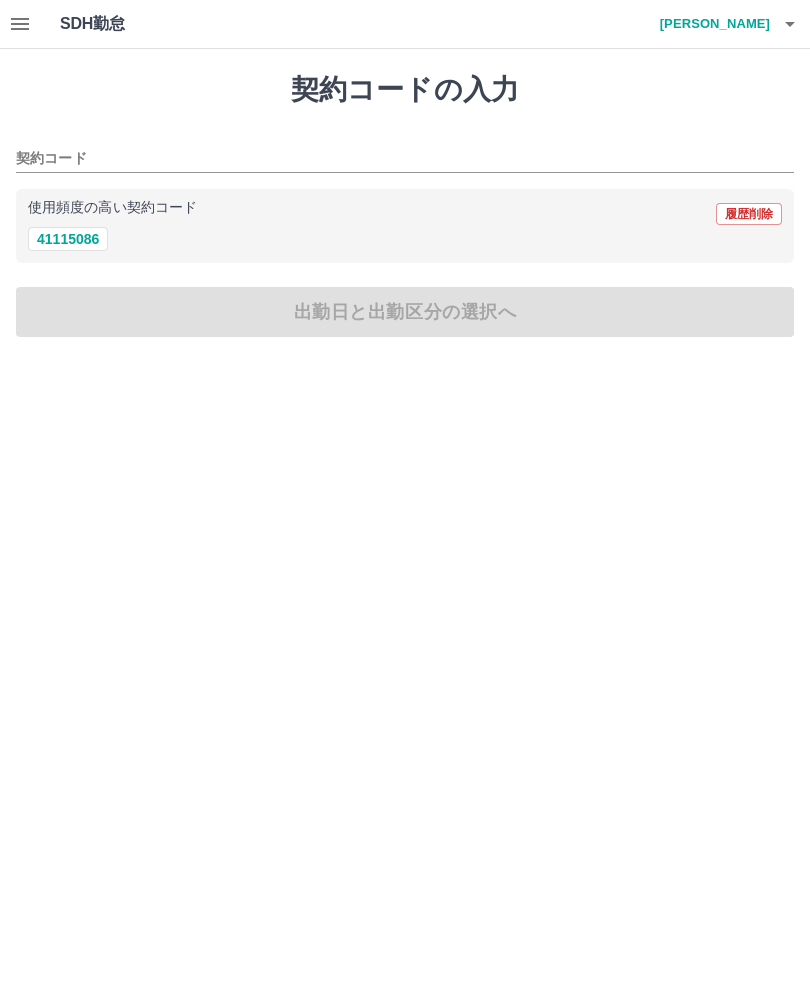 click on "41115086" at bounding box center (68, 239) 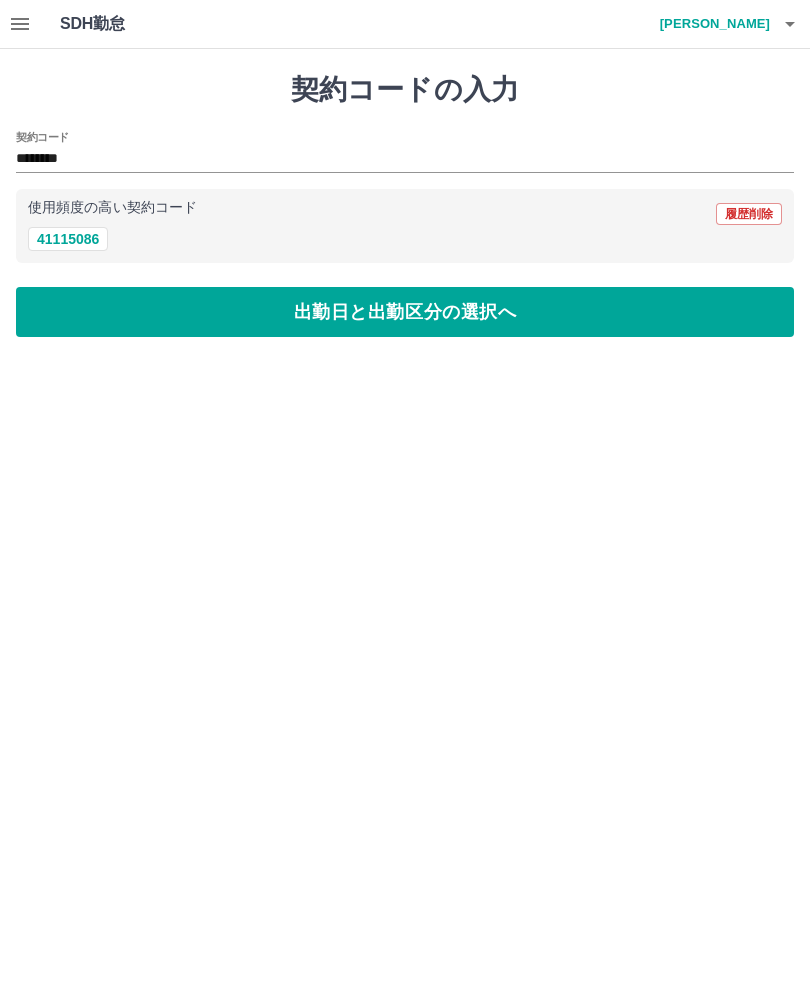 click on "出勤日と出勤区分の選択へ" at bounding box center (405, 312) 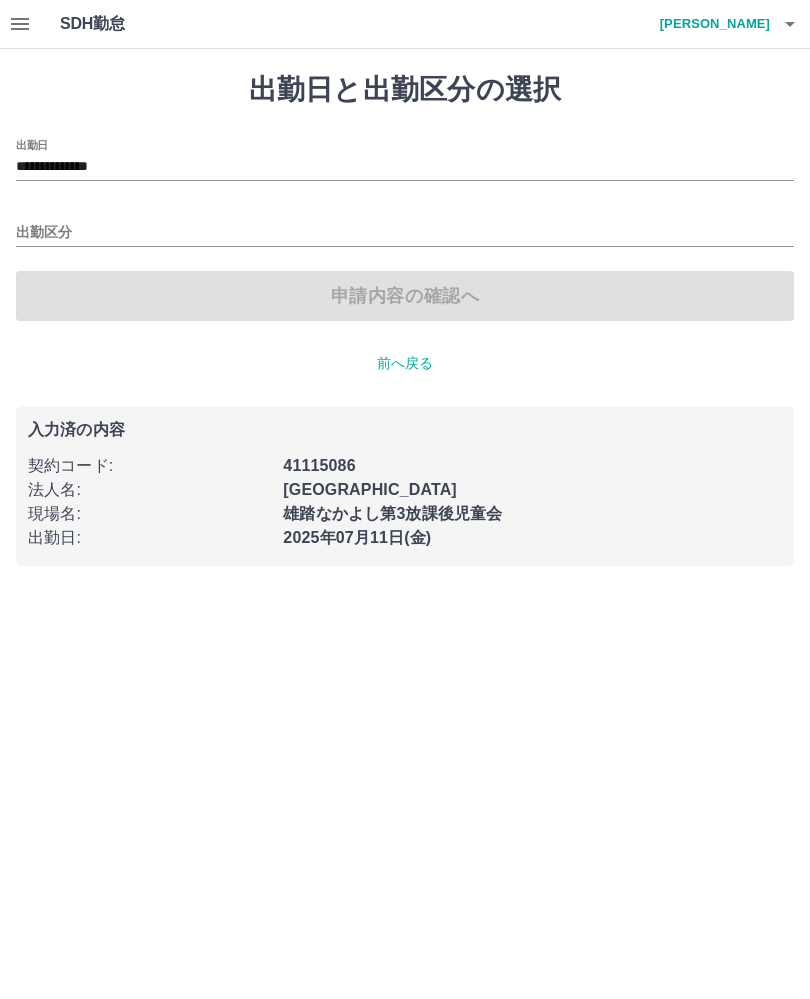 click on "出勤区分" at bounding box center [405, 233] 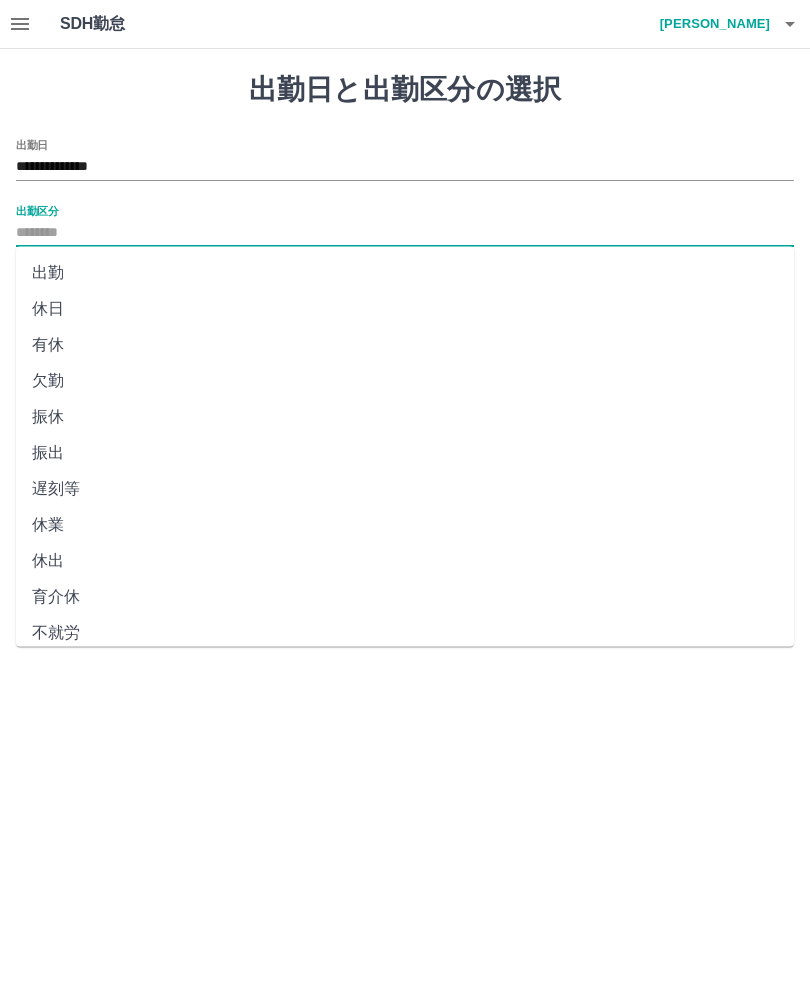click on "出勤" at bounding box center (405, 273) 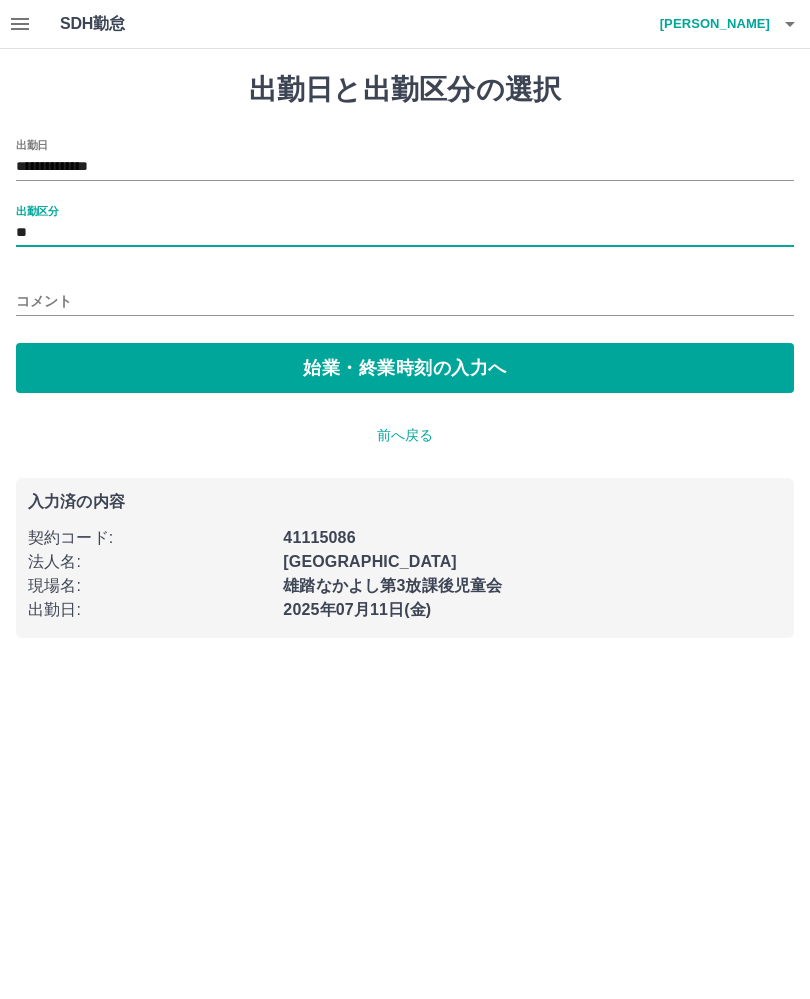 click on "始業・終業時刻の入力へ" at bounding box center [405, 368] 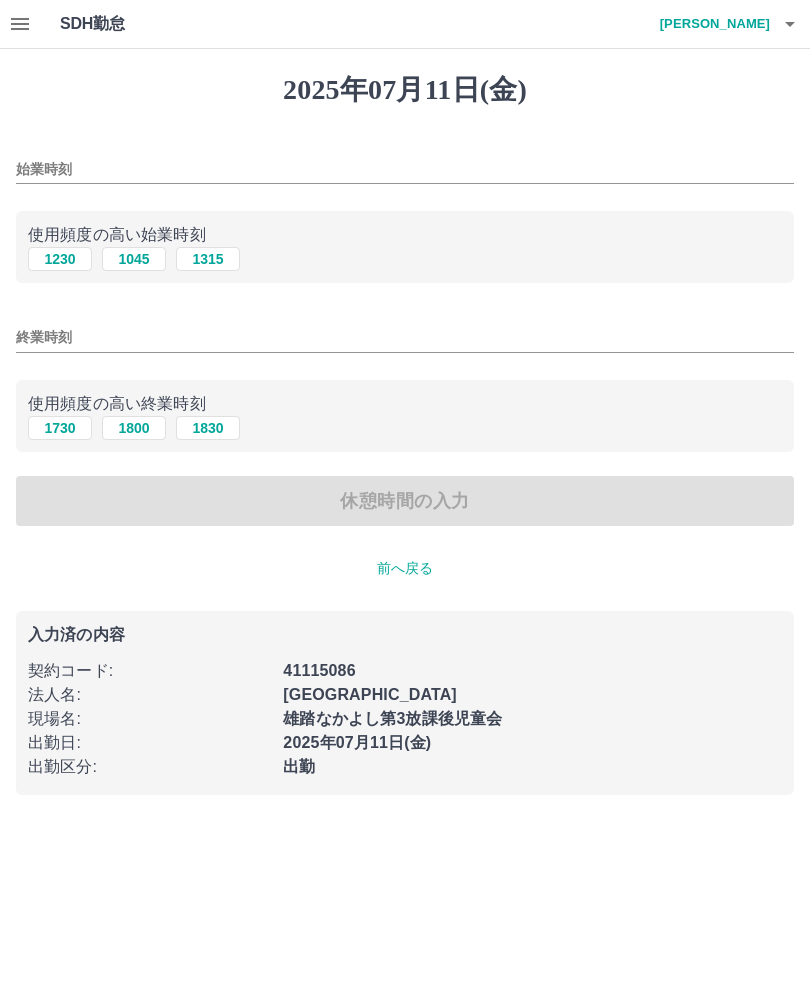 click on "1230" at bounding box center (60, 259) 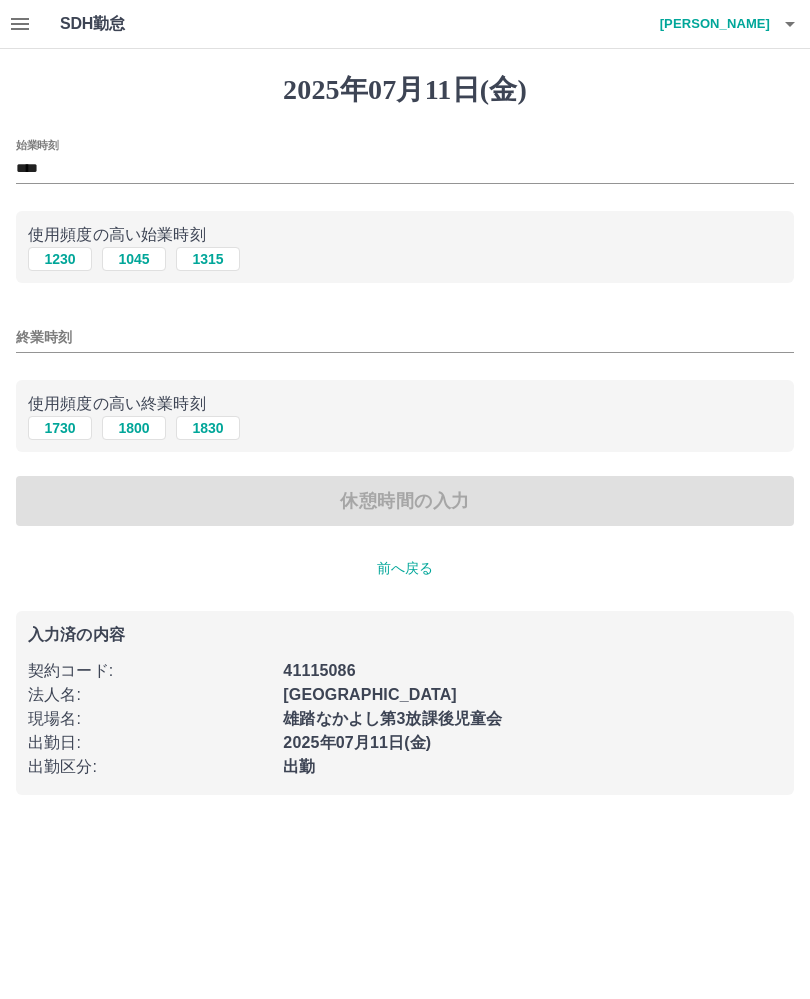 click on "1800" at bounding box center [134, 428] 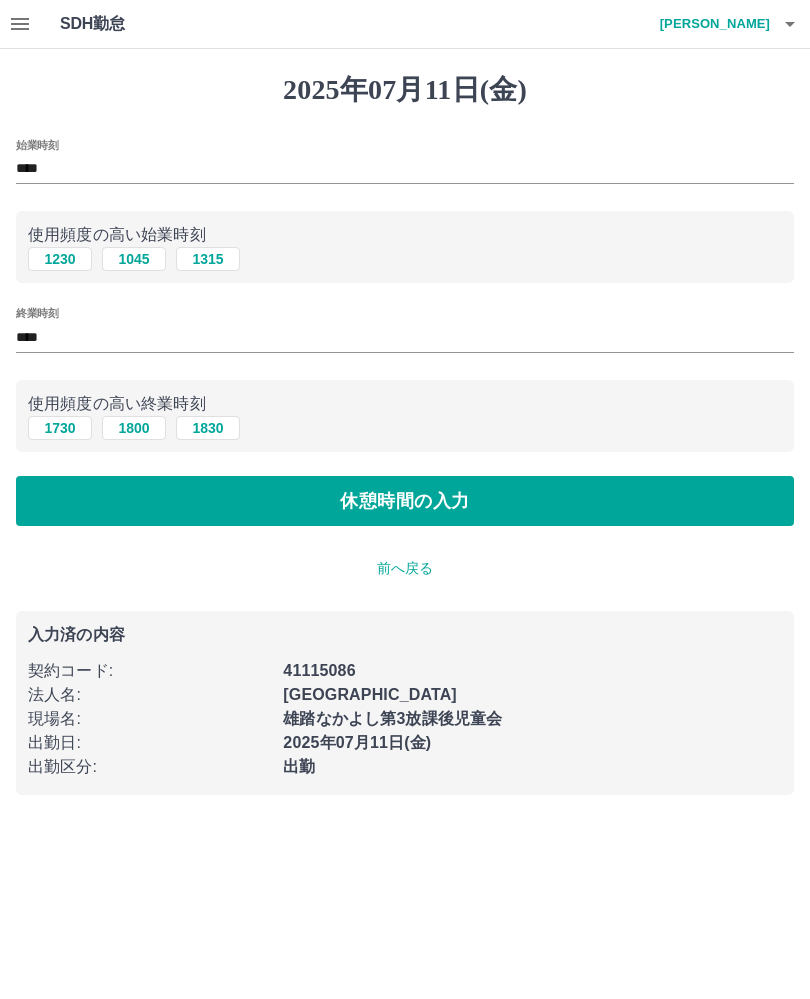 click on "休憩時間の入力" at bounding box center (405, 501) 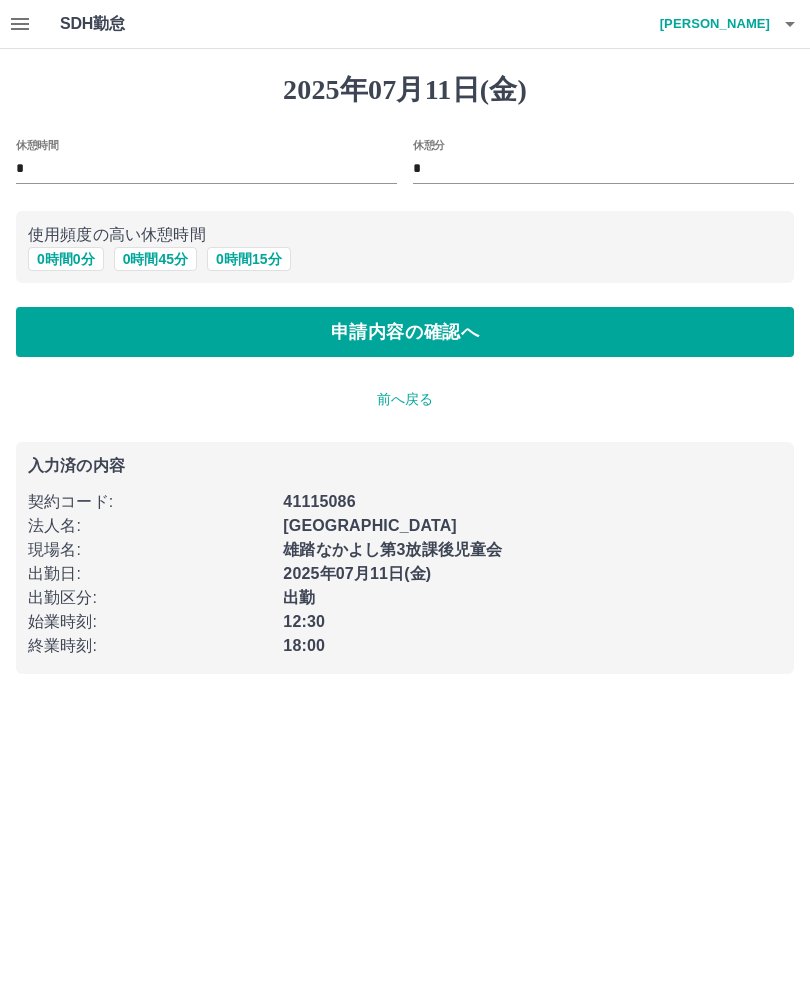 click on "0 時間 0 分" at bounding box center [66, 259] 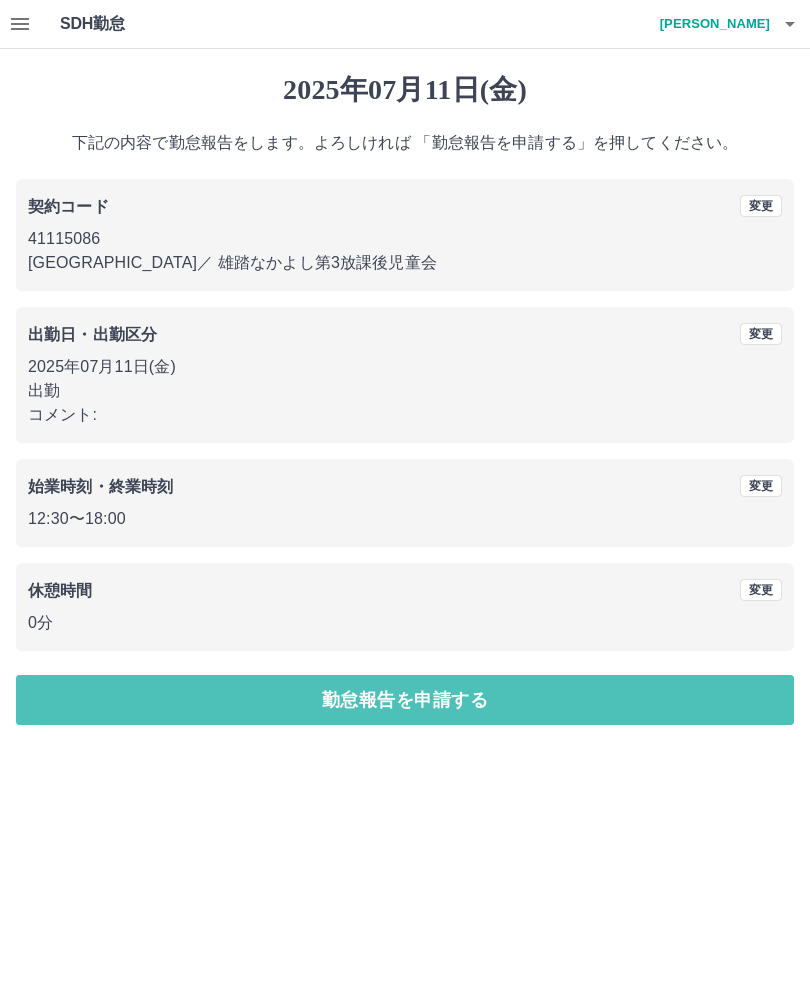 click on "勤怠報告を申請する" at bounding box center [405, 700] 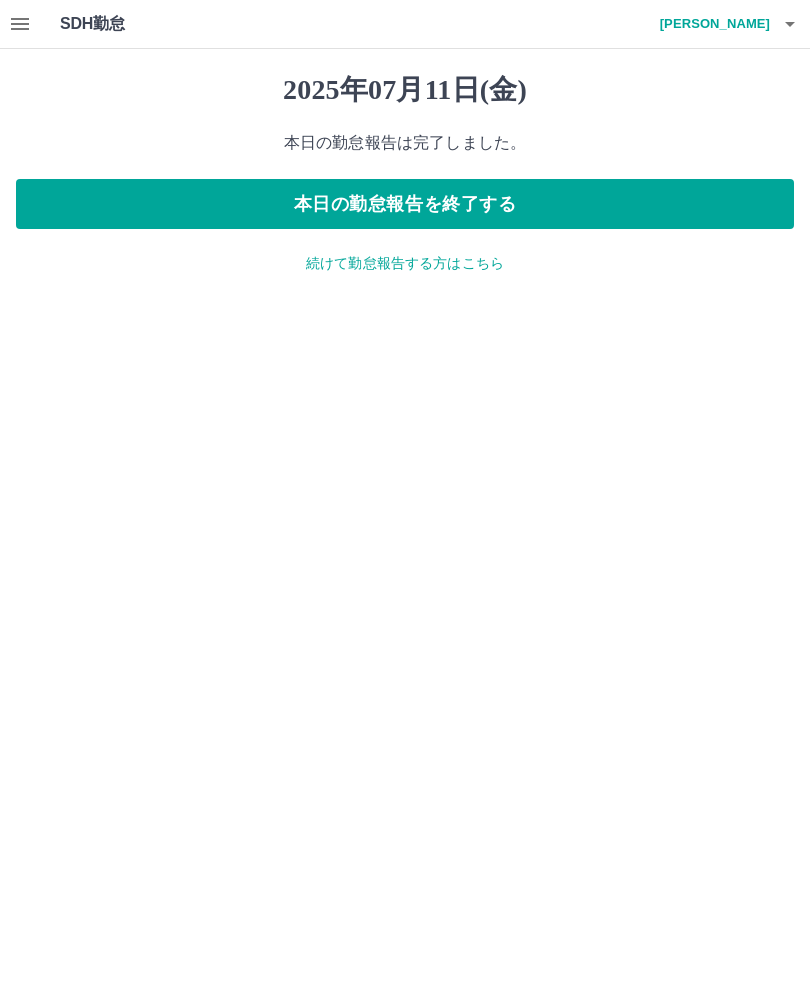 click on "本日の勤怠報告を終了する" at bounding box center [405, 204] 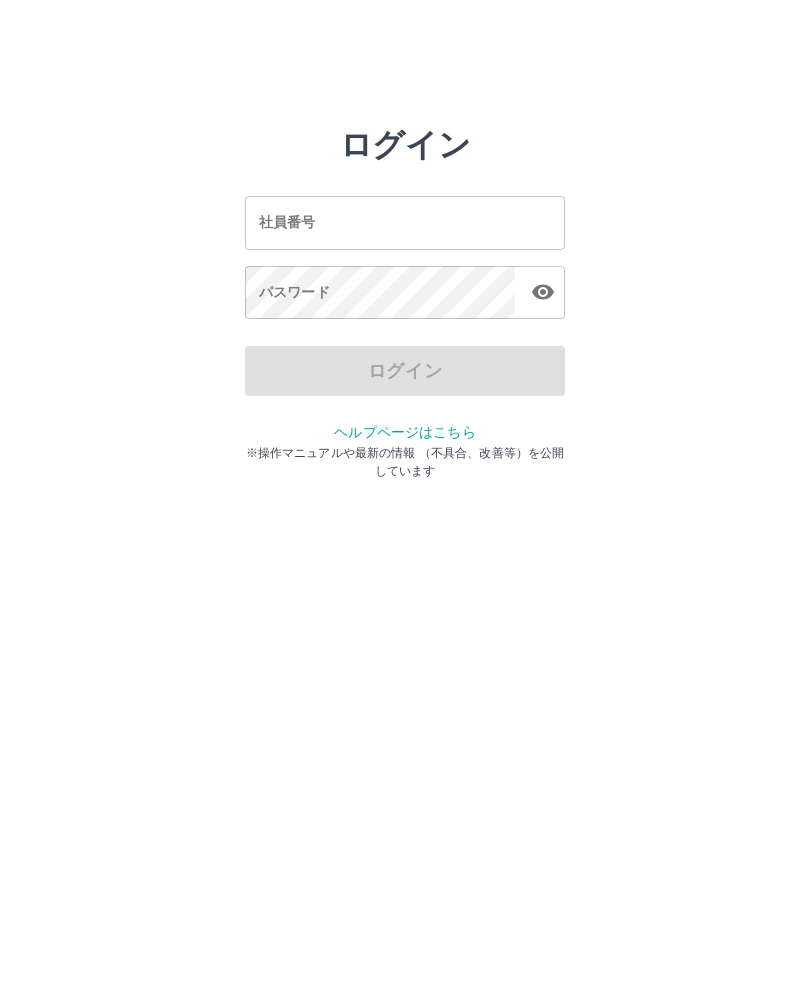 scroll, scrollTop: 0, scrollLeft: 0, axis: both 